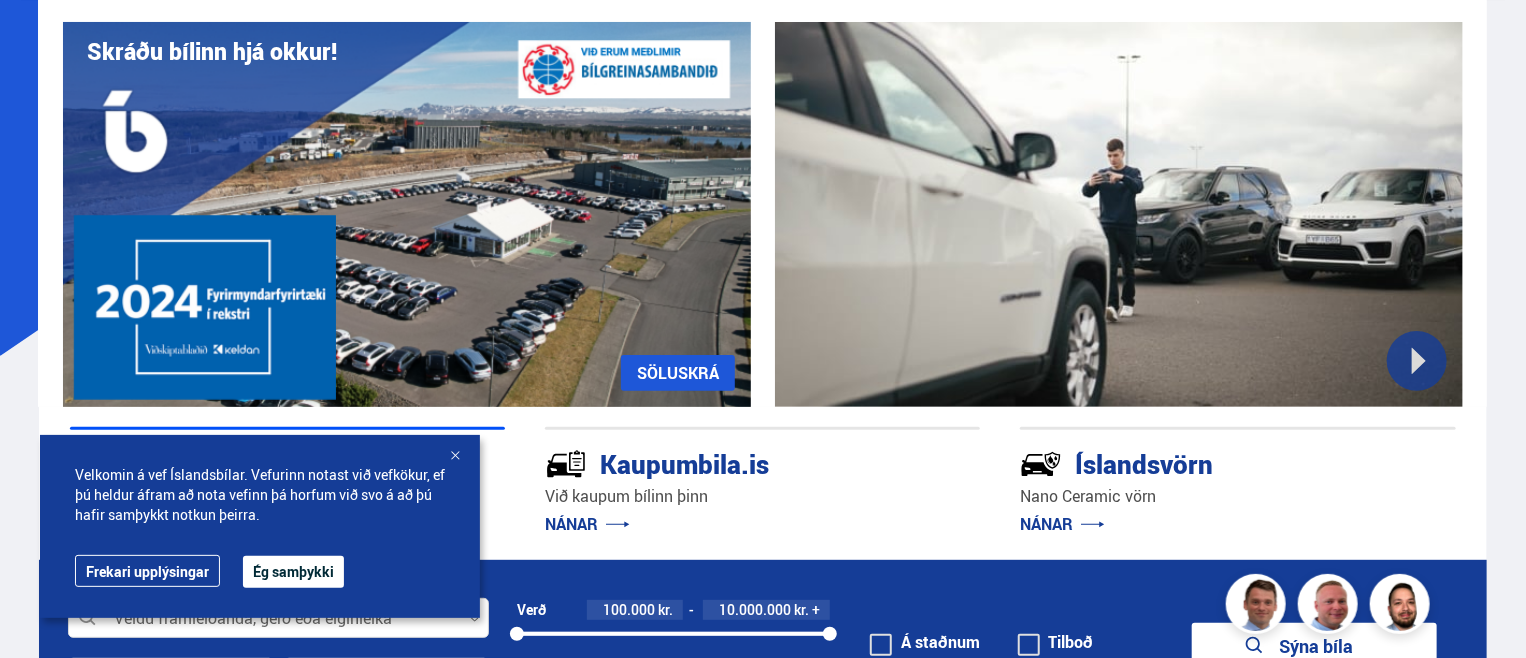scroll, scrollTop: 300, scrollLeft: 0, axis: vertical 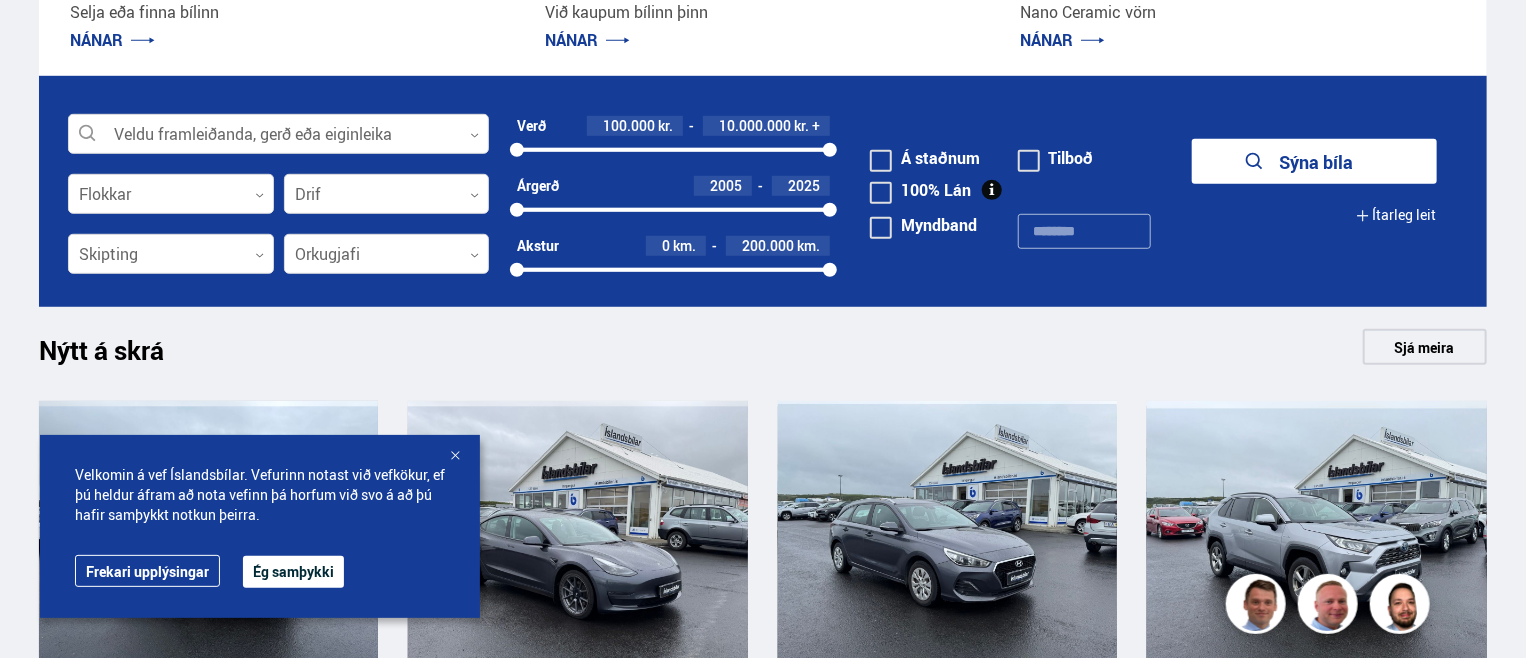 click at bounding box center [455, 457] 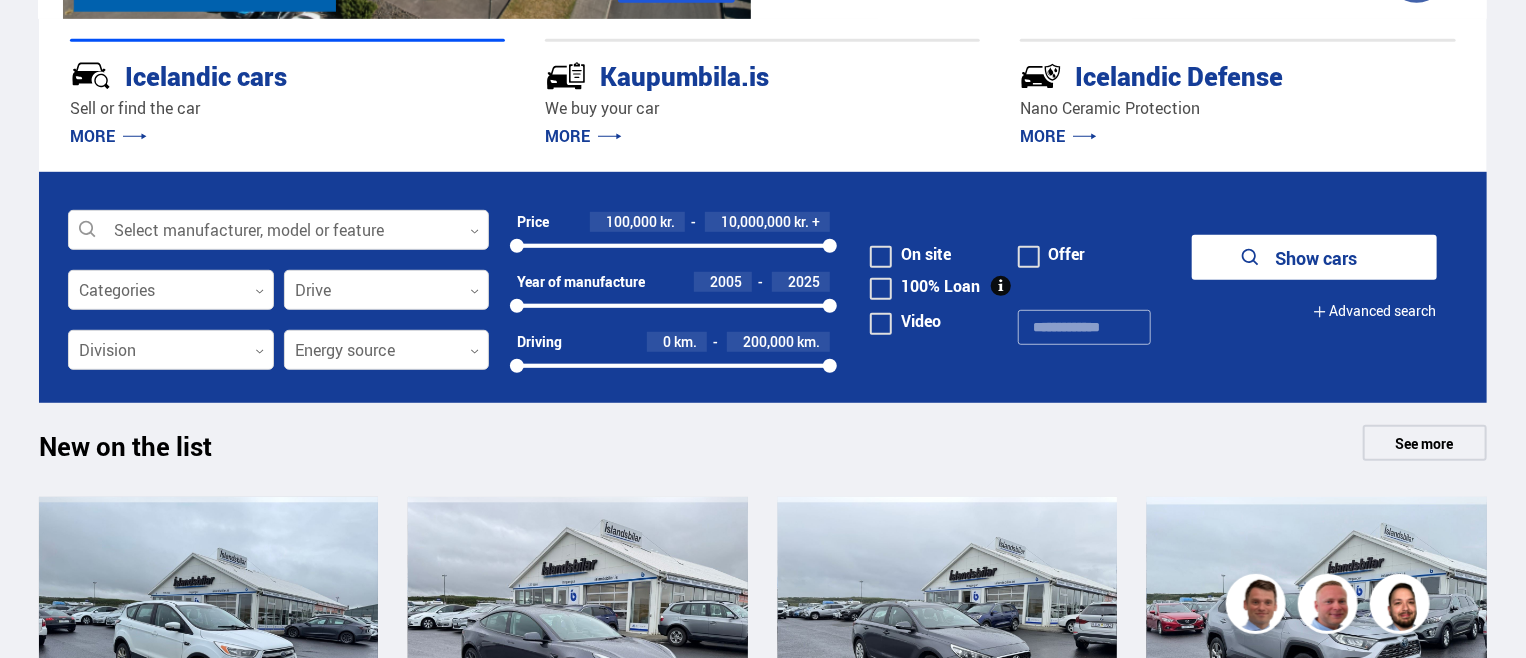 scroll, scrollTop: 500, scrollLeft: 0, axis: vertical 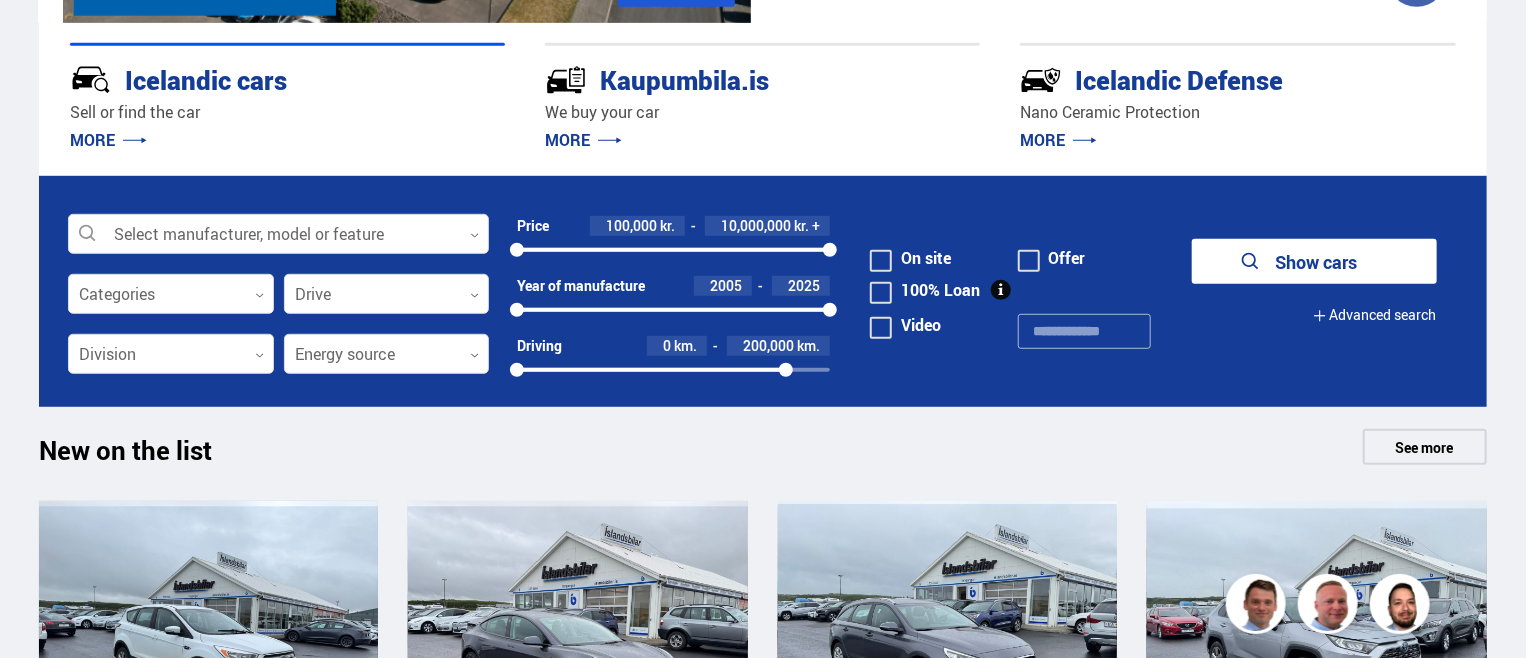 drag, startPoint x: 831, startPoint y: 369, endPoint x: 787, endPoint y: 370, distance: 44.011364 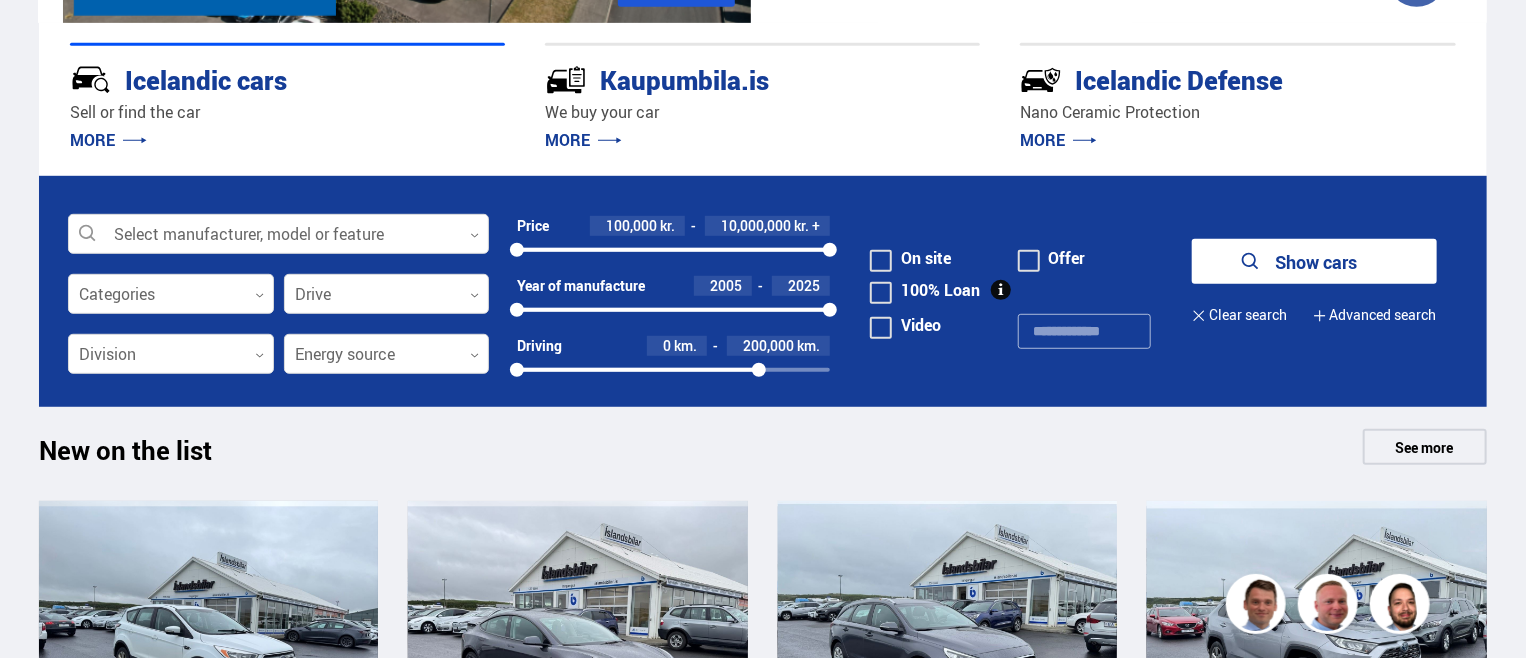 drag, startPoint x: 787, startPoint y: 370, endPoint x: 759, endPoint y: 369, distance: 28.01785 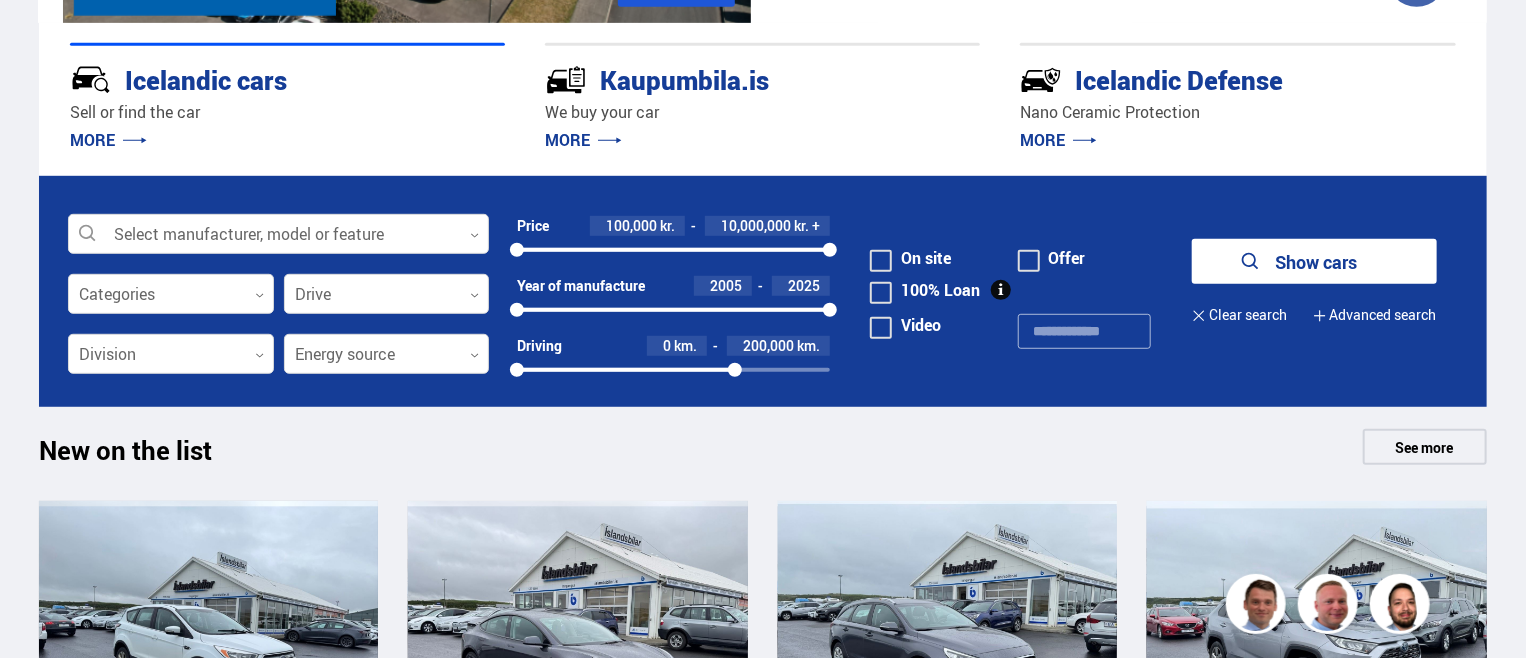 drag, startPoint x: 758, startPoint y: 369, endPoint x: 707, endPoint y: 367, distance: 51.0392 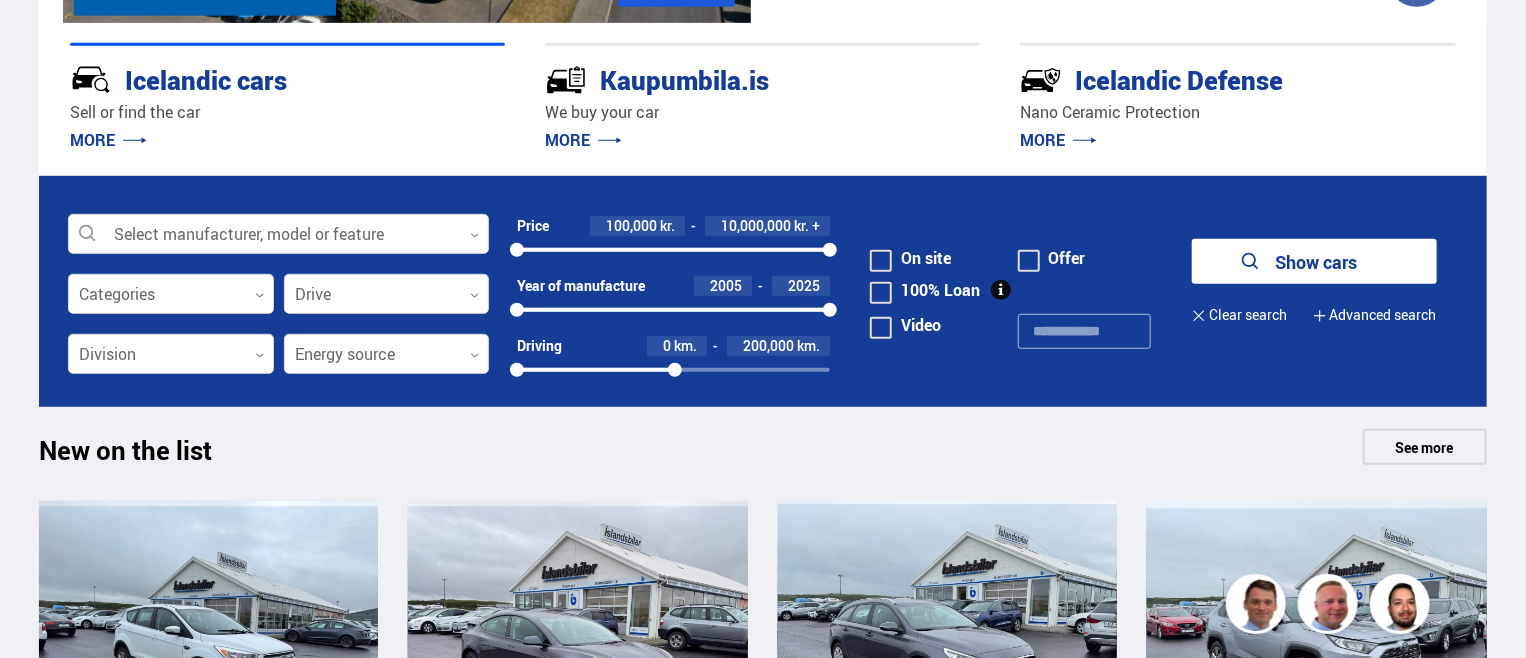 drag, startPoint x: 705, startPoint y: 367, endPoint x: 672, endPoint y: 371, distance: 33.24154 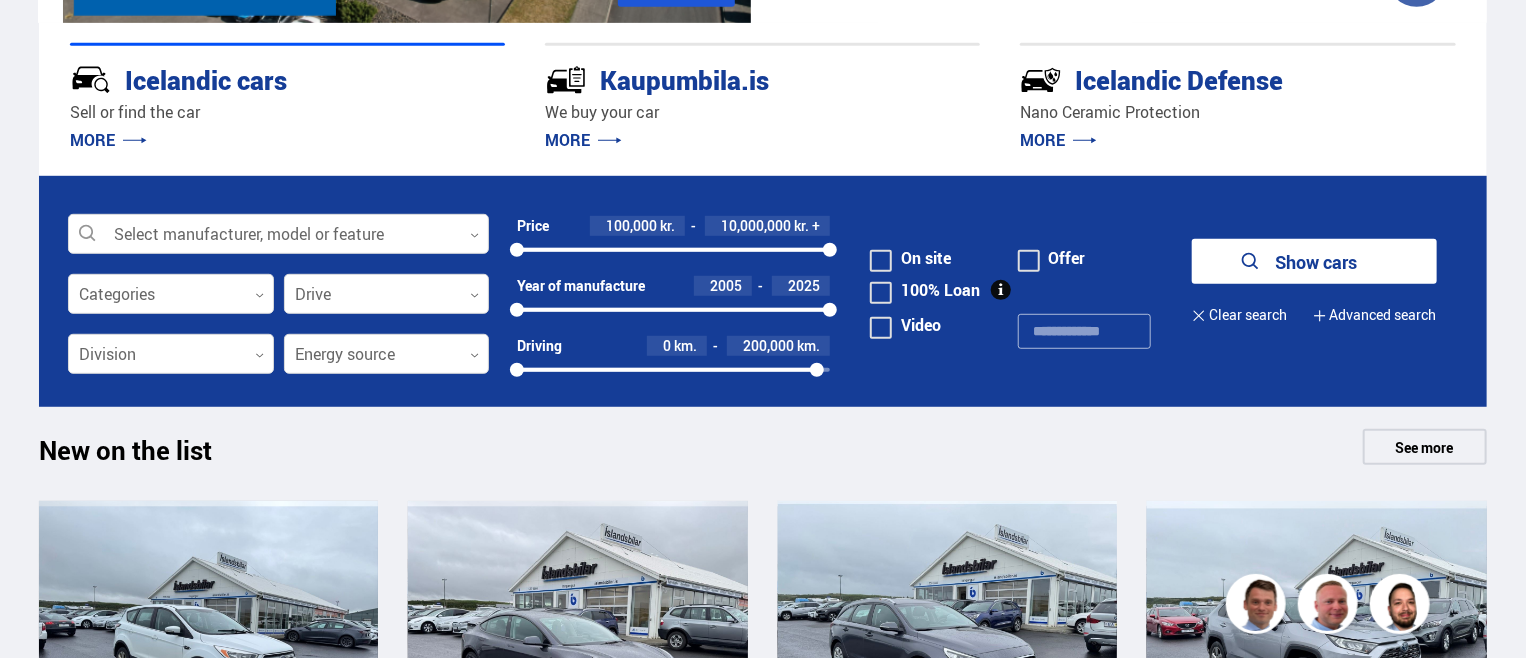 drag, startPoint x: 672, startPoint y: 371, endPoint x: 818, endPoint y: 366, distance: 146.08559 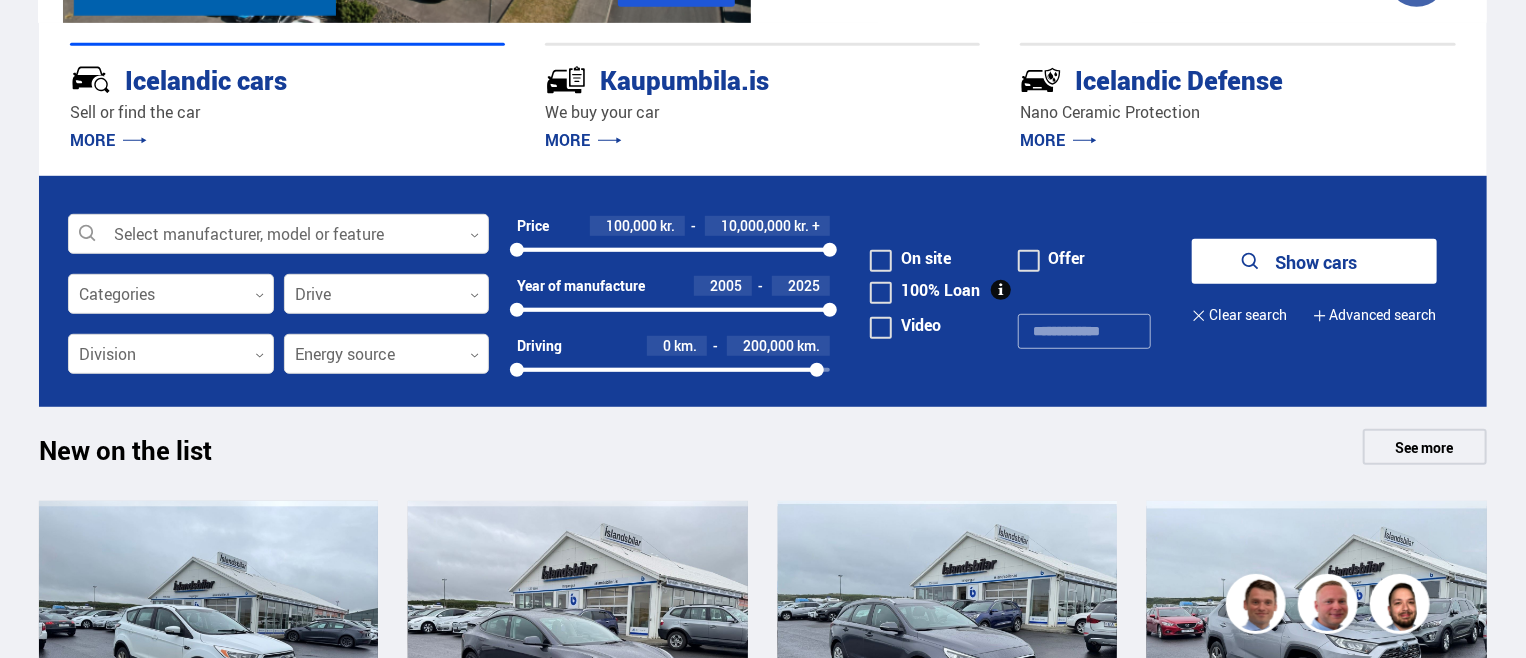 click at bounding box center [817, 370] 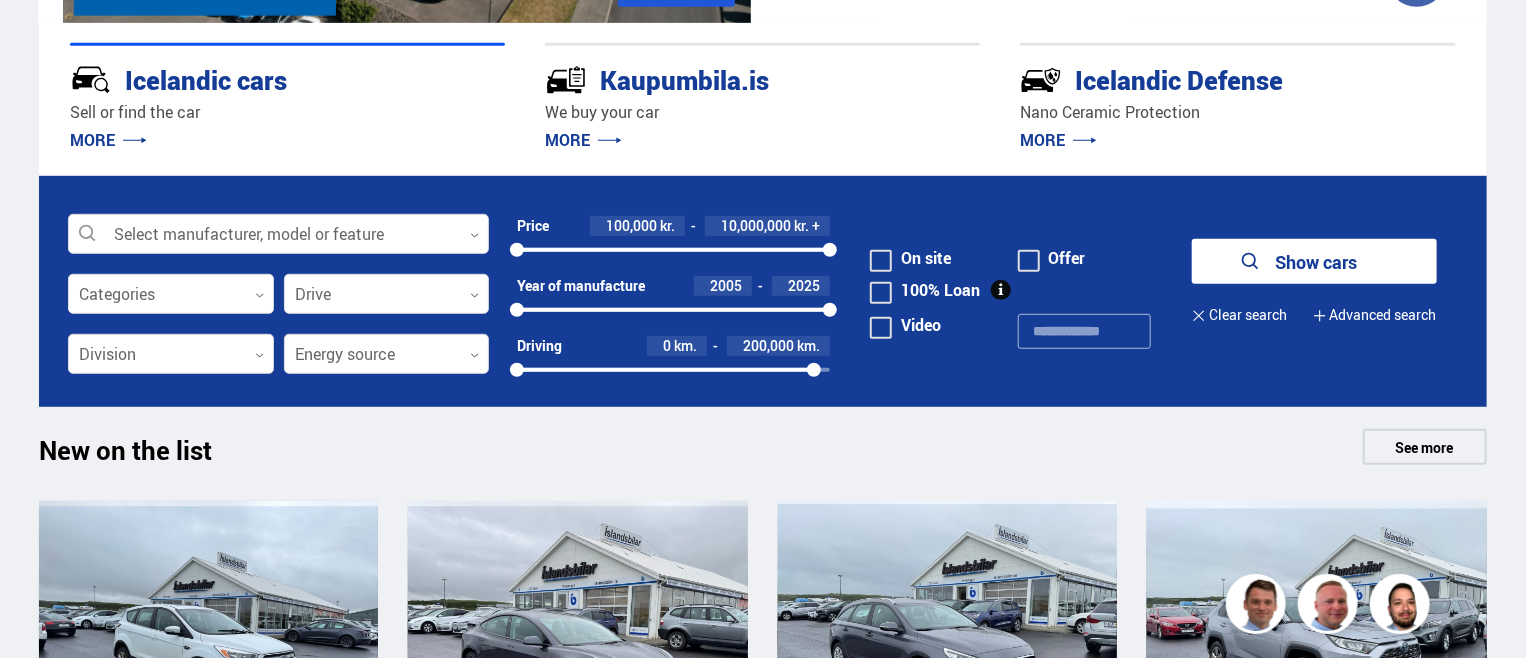 click on "2005" at bounding box center [637, 226] 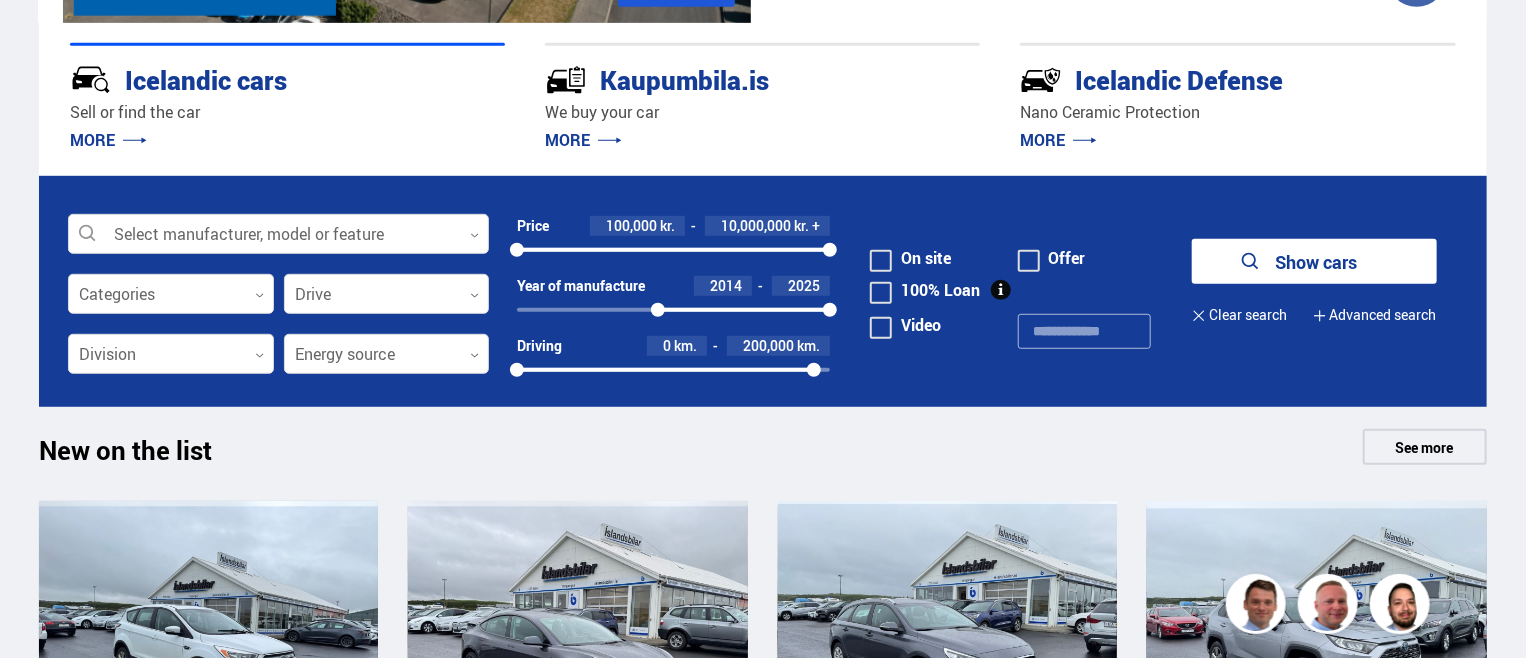 click on "Select manufacturer, model or feature 0     Categories 0     Drive 0     Price   100,000   kr.   10,000,000   kr.
+
100000 10000000     Year of manufacture   2014     2025       2005 2025     Driving   0   km.   200,000   km.     0 200000     Division 0     Energy source 0
On site
Offer
100% Loan
Color 0     Number of doors 0     Number of passengers 0     Tire size, in.   12   ''   48   ''     12 48     Engine   50   cc.   10,000   cc.     50 10000     Horsepower   50   right.   600   right.     50 600     CO2   0   gr/km.   500   gr/km.     0 500
Show cars
Clear search
Advanced search
Video" at bounding box center (763, 291) 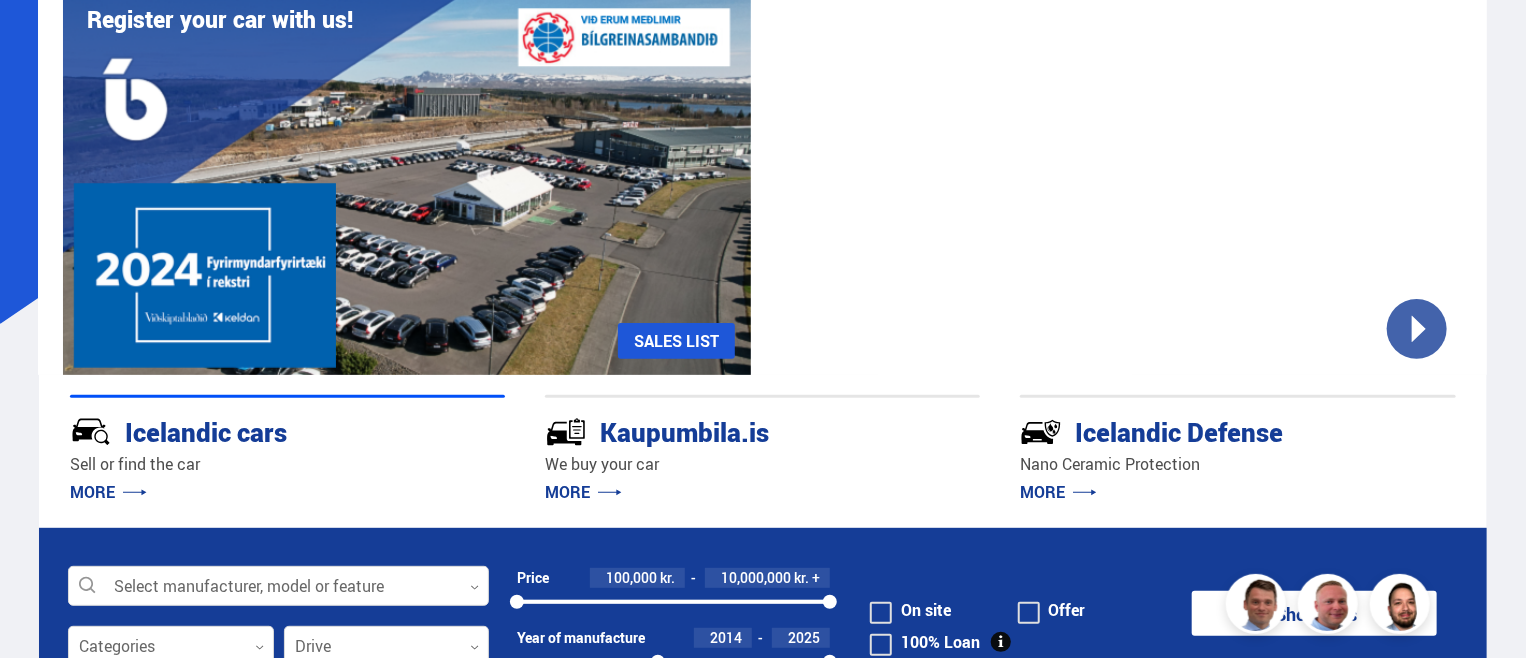 scroll, scrollTop: 0, scrollLeft: 0, axis: both 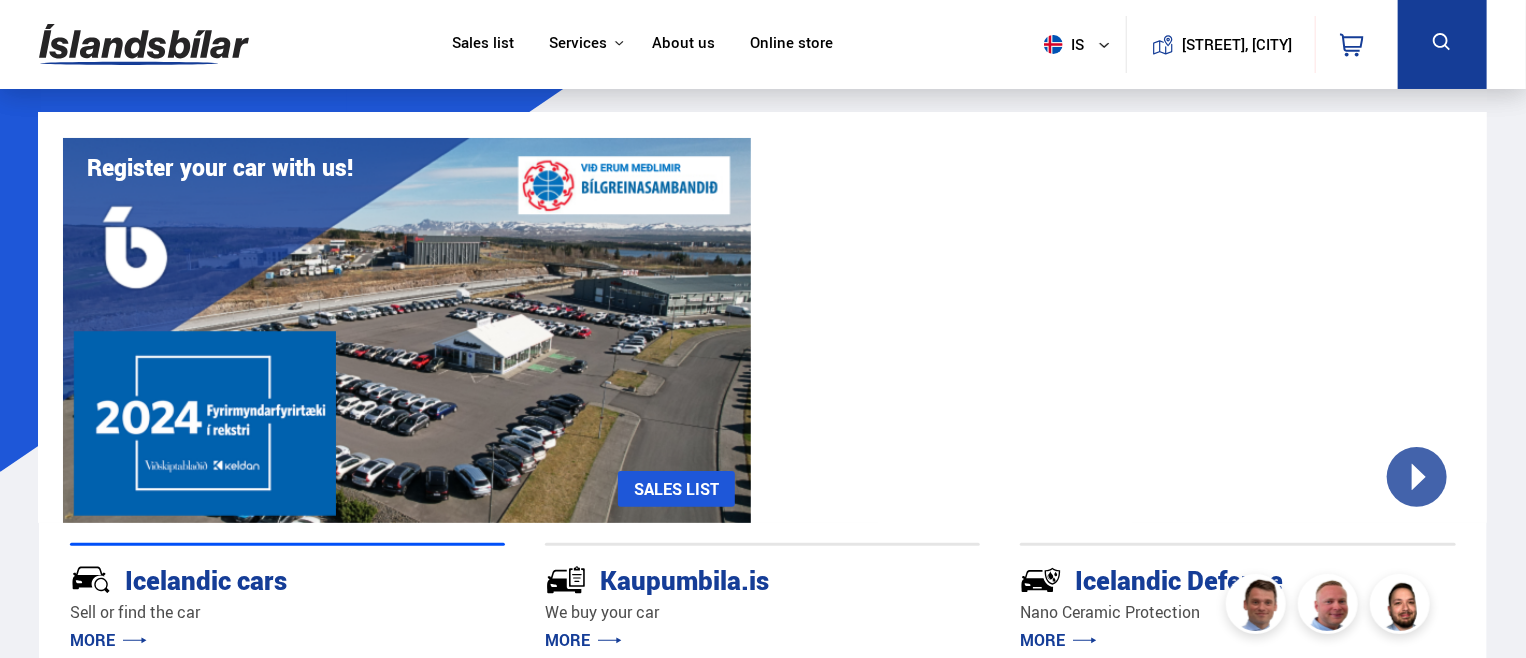 click at bounding box center (1104, 45) 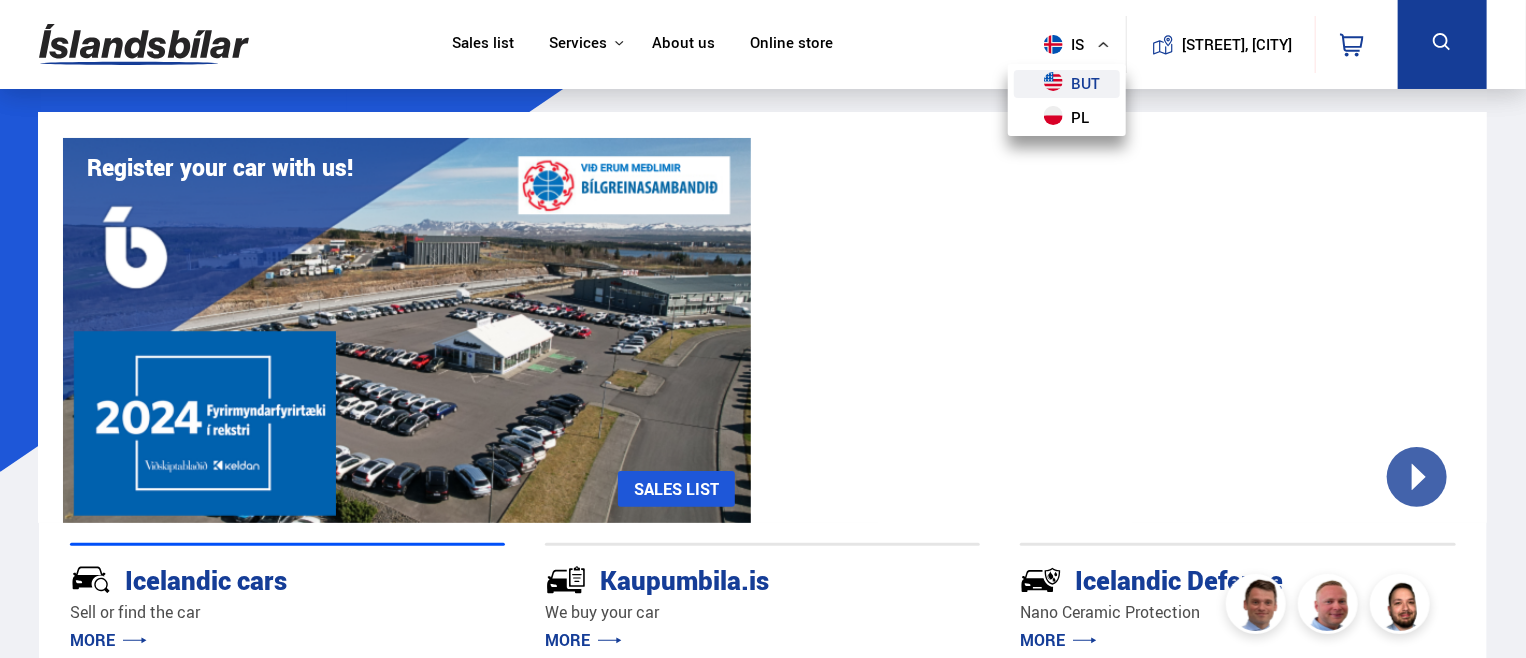 click on "but" at bounding box center [1085, 83] 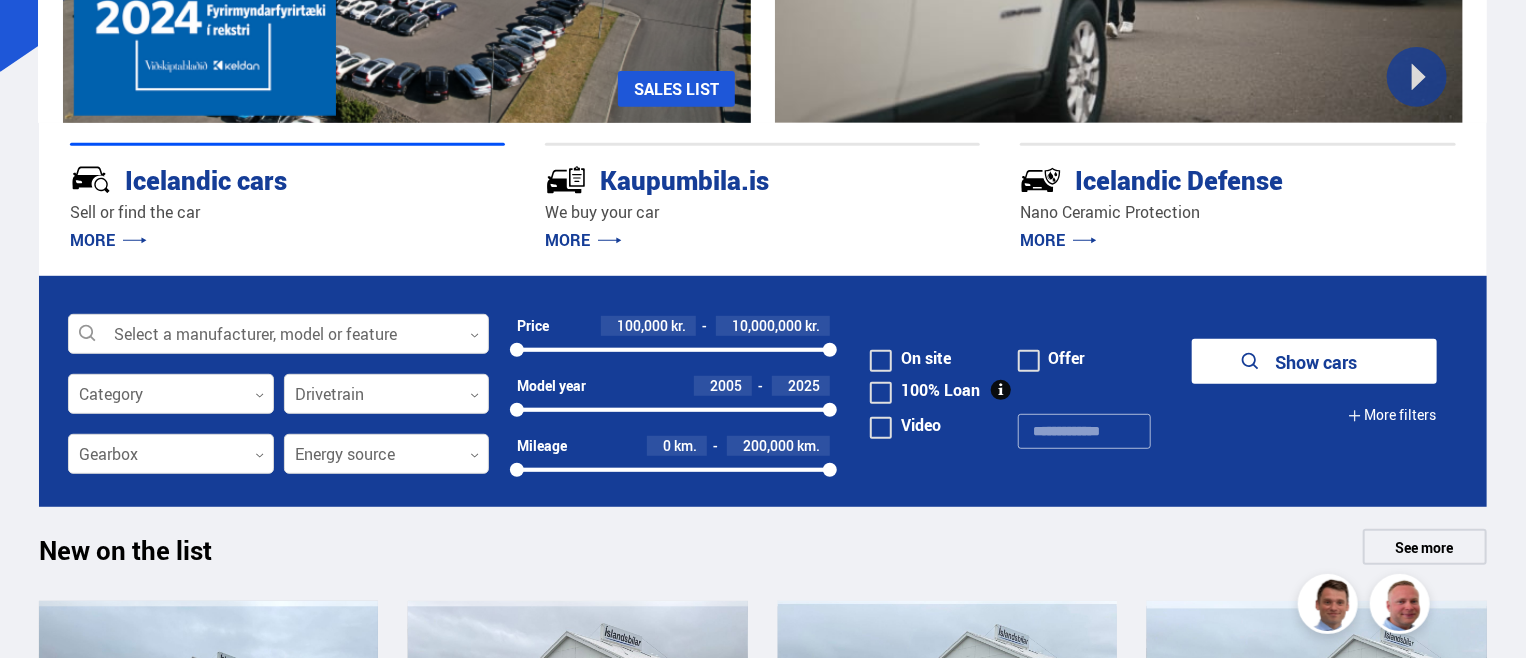 scroll, scrollTop: 500, scrollLeft: 0, axis: vertical 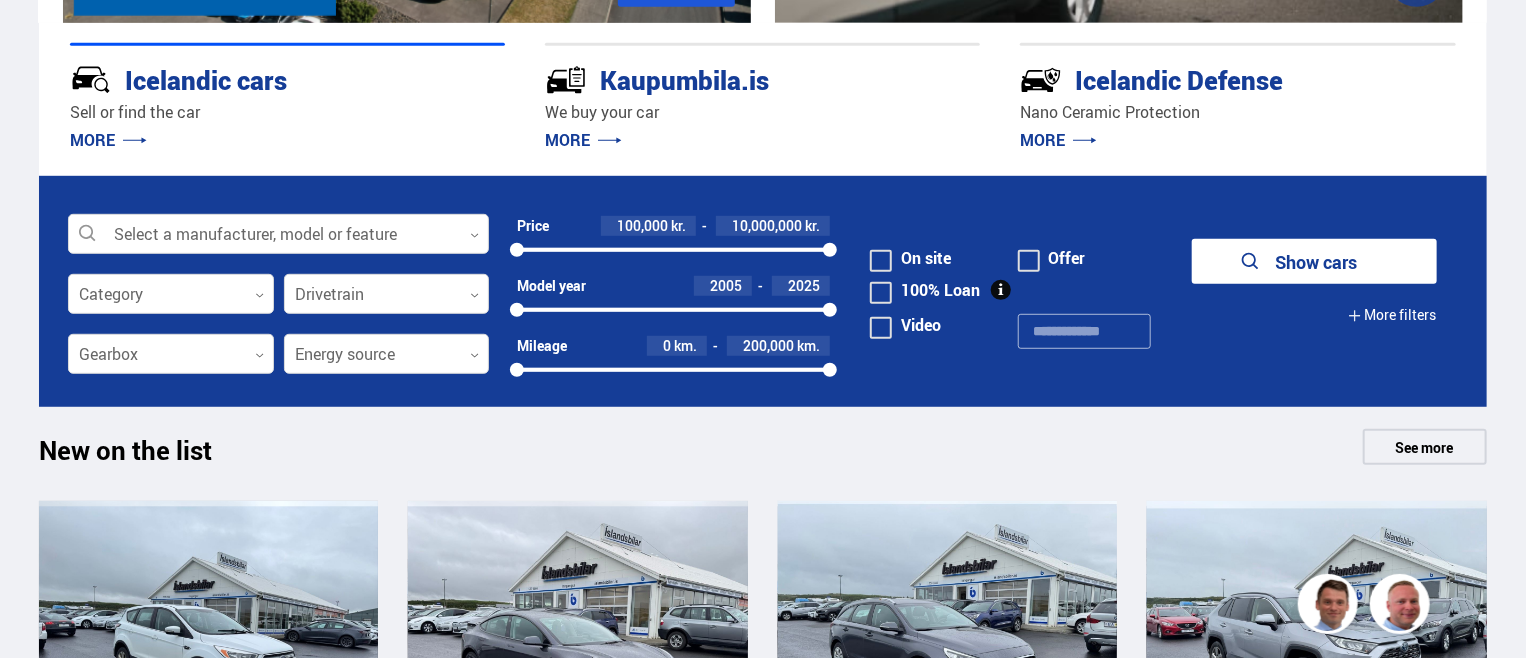click at bounding box center [881, 261] 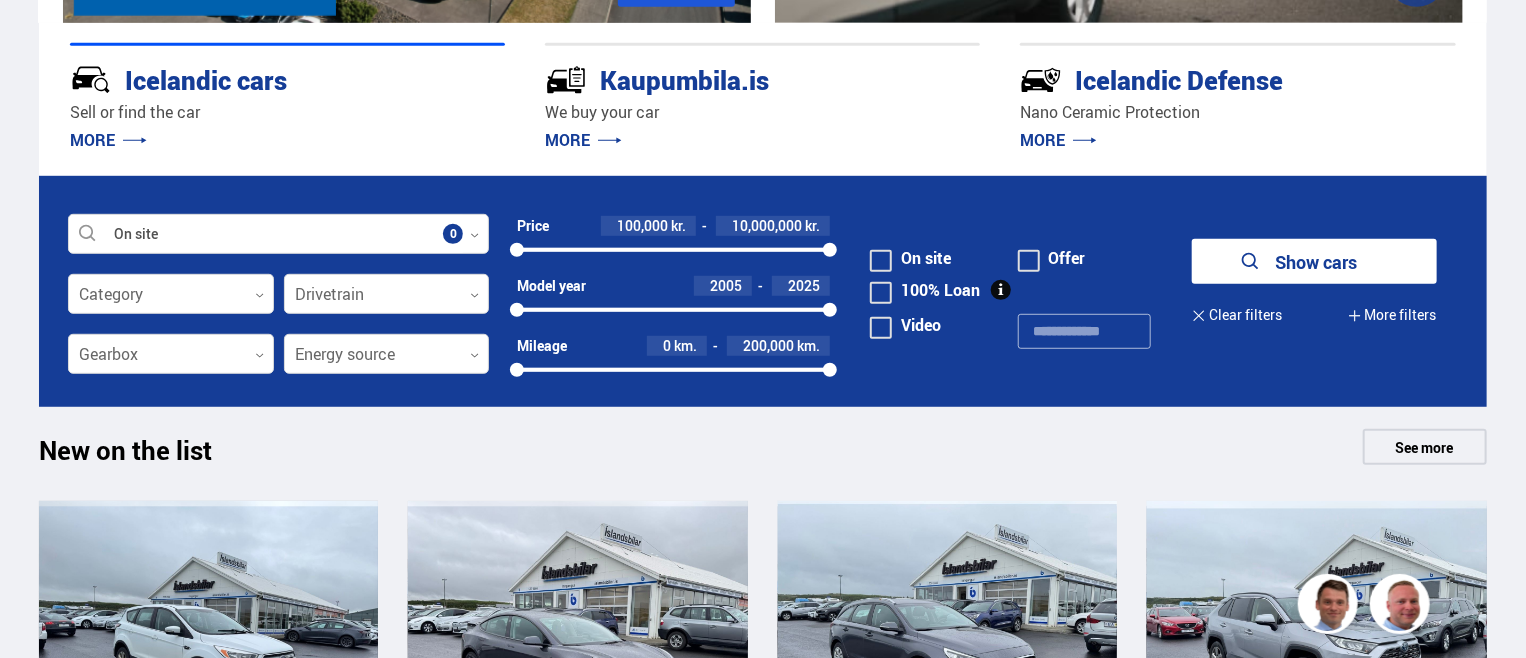 click on "On site Select a manufacturer, model or feature 0     Category 0     Drivetrain 0     Price   100,000   kr.   10,000,000   kr.     100000 10000000     Model year   2005     2025       2005 2025     Mileage   0   km.   200,000   km.     0 200000     Gearbox 0     Energy source 0
On site
Offer
100% Loan
Color 0     Doors 0     Passengers 0     Tire size, in.   12   ''   48   ''     12 48     Engine capacity   50   cc.   10,000   cc.     50 10000     Engine power   50   hp.   600   hp.     50 600     CO2   0   gr/km.   500   gr/km.     0 500
Show cars
Clear filters
More filters
Video" at bounding box center (763, 291) 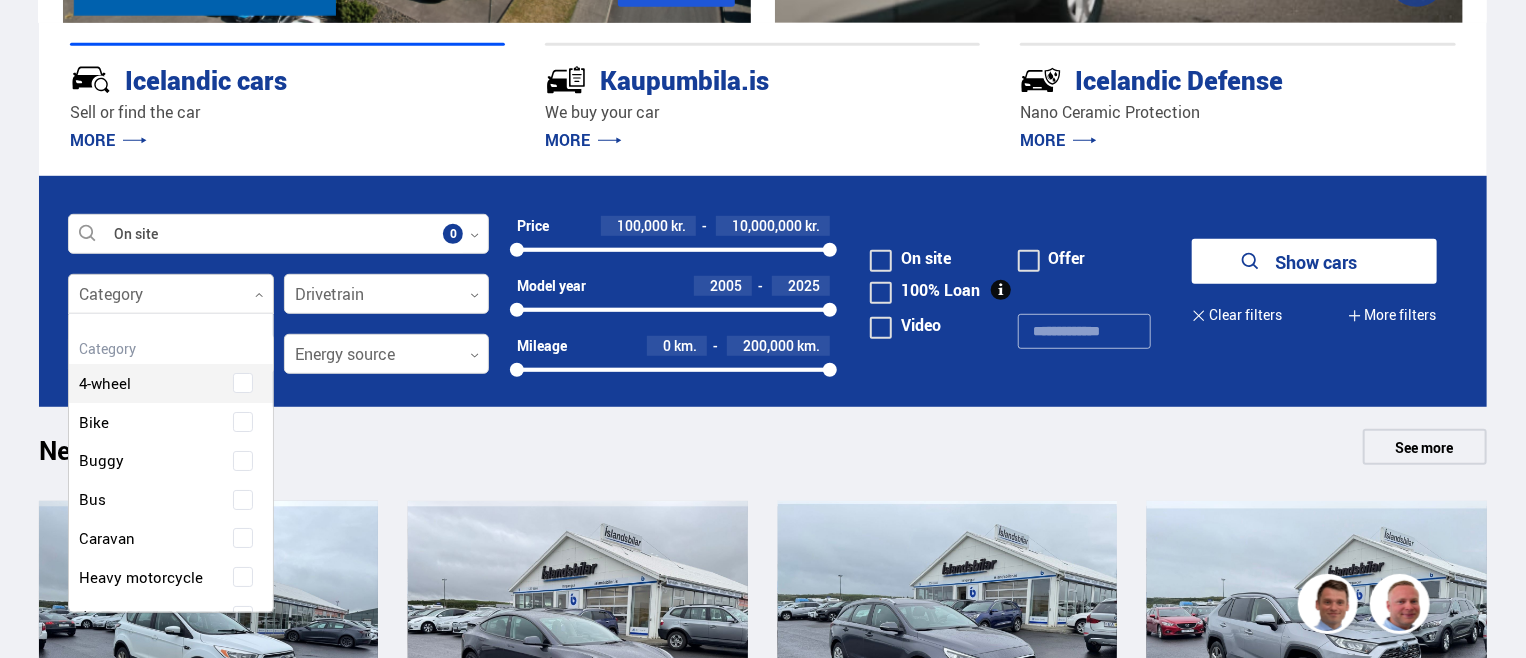 click at bounding box center (259, 295) 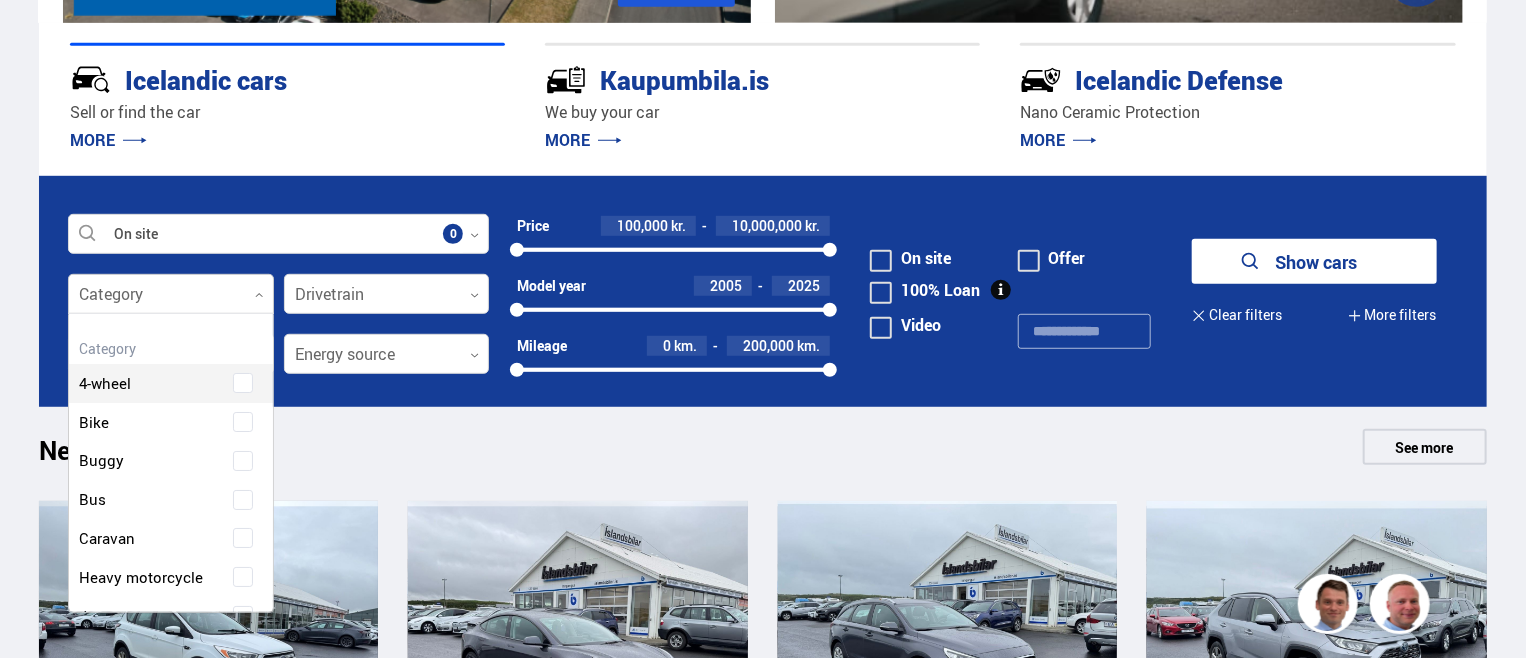 scroll, scrollTop: 301, scrollLeft: 212, axis: both 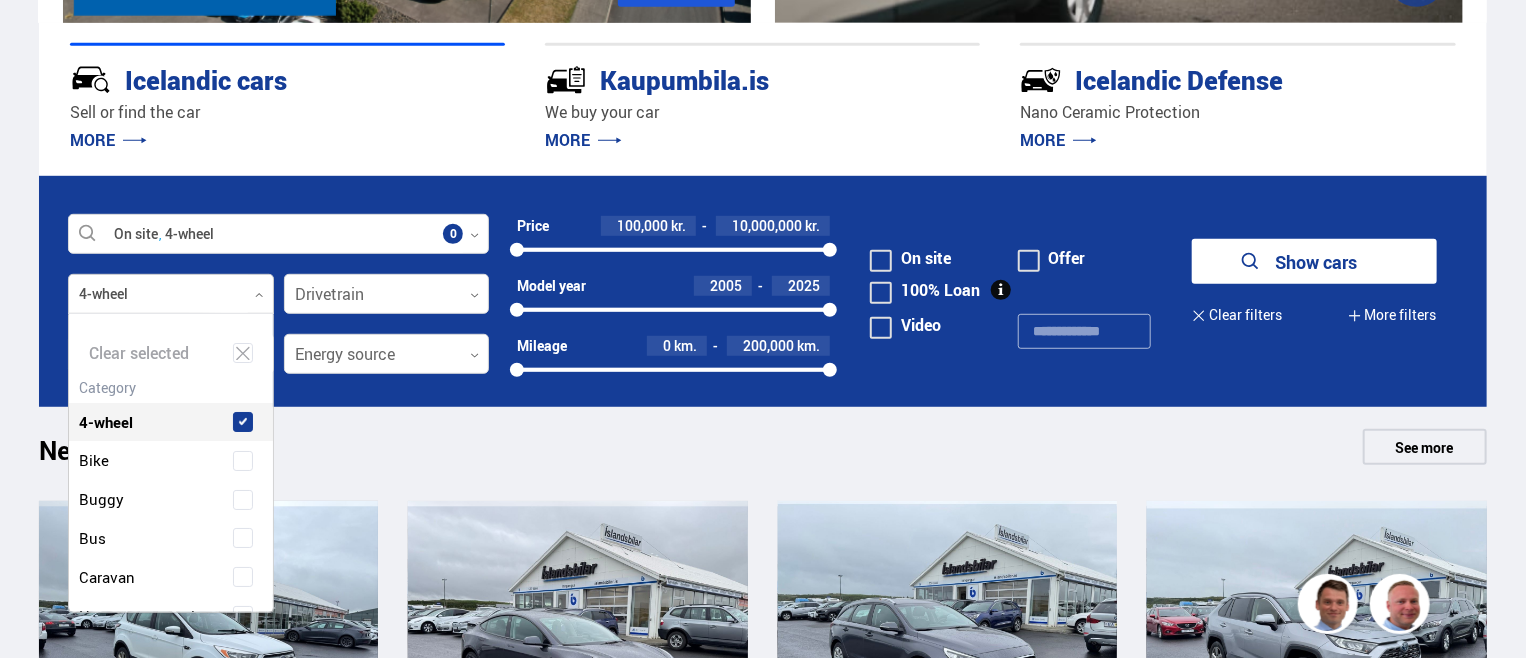 click on "4-wheel" at bounding box center [171, 407] 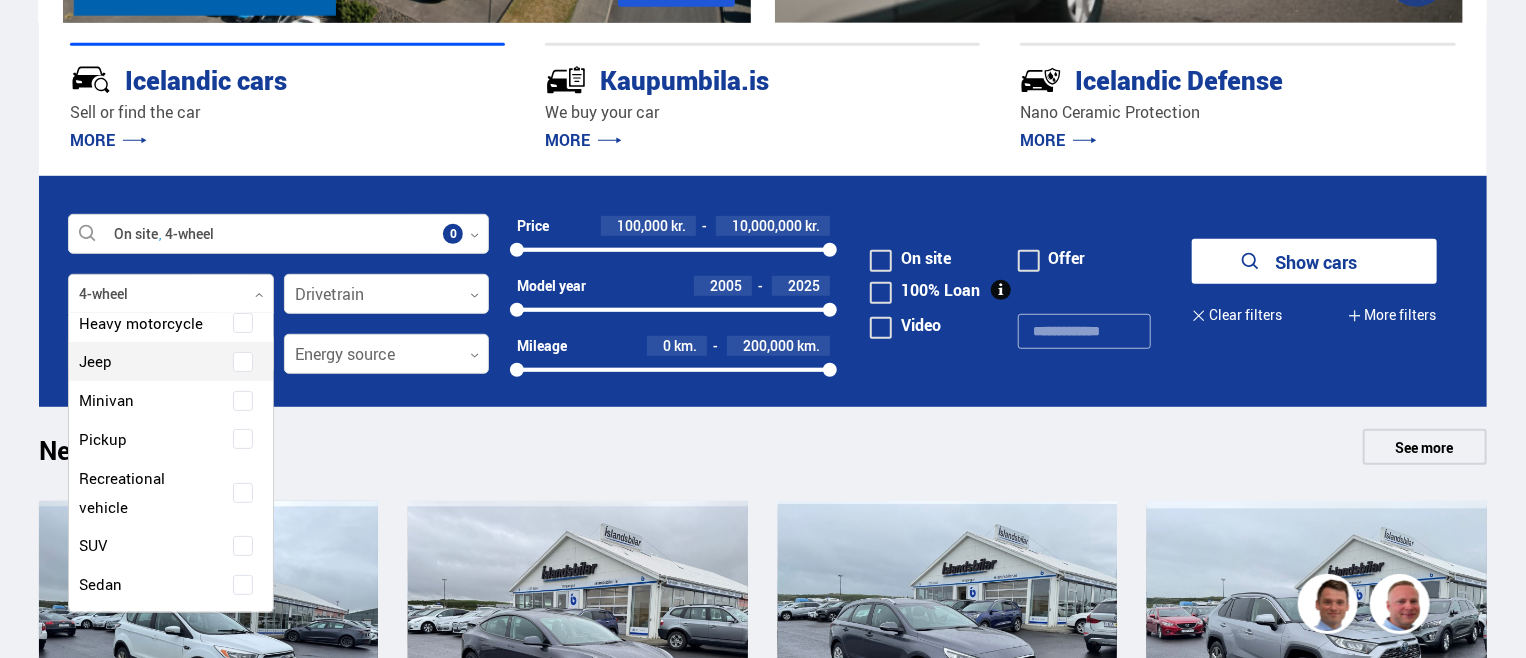 scroll, scrollTop: 300, scrollLeft: 0, axis: vertical 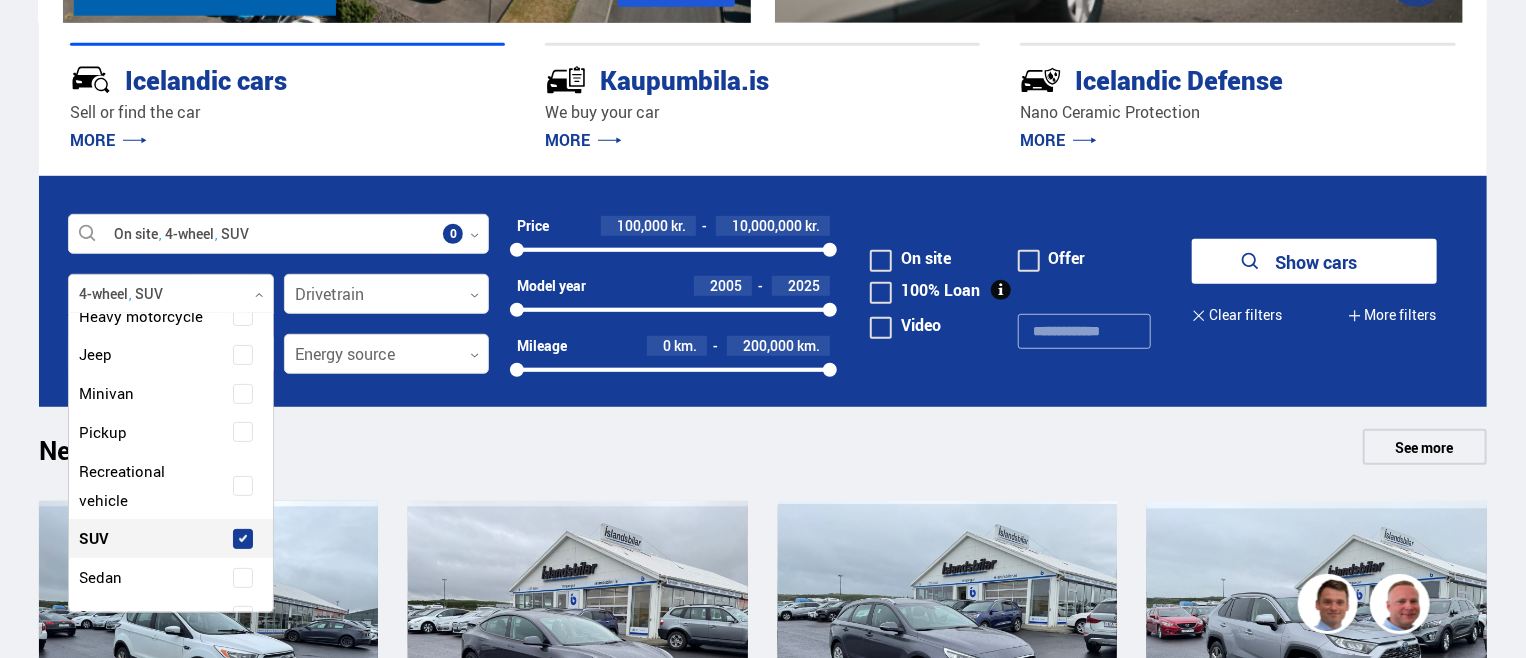 click at bounding box center [243, 539] 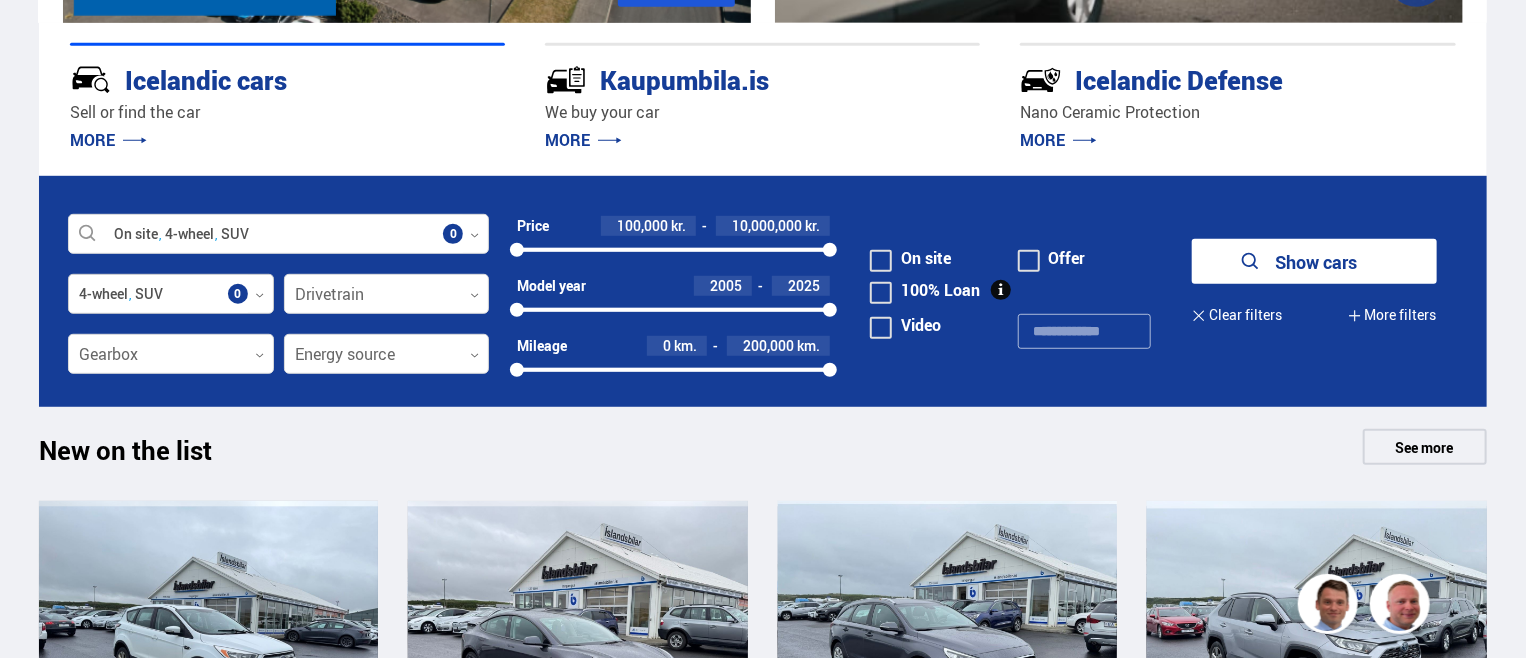 click on "Nano Ceramic Protection
MORE ABOUT ICELANDIC DEFENSE
Register your car with us!
SALES LIST
We buy your car!
MORE ABOUT KAUPUMBILA.IS
Nano Ceramic Protection
MORE ABOUT ICELANDIC DEFENSE
Register your car with us!
SALES LIST
Icelandic cars
Sell ​​or find the car
MORE
Kaupumbila.is
We buy your car
MORE
MORE" at bounding box center [763, 1389] 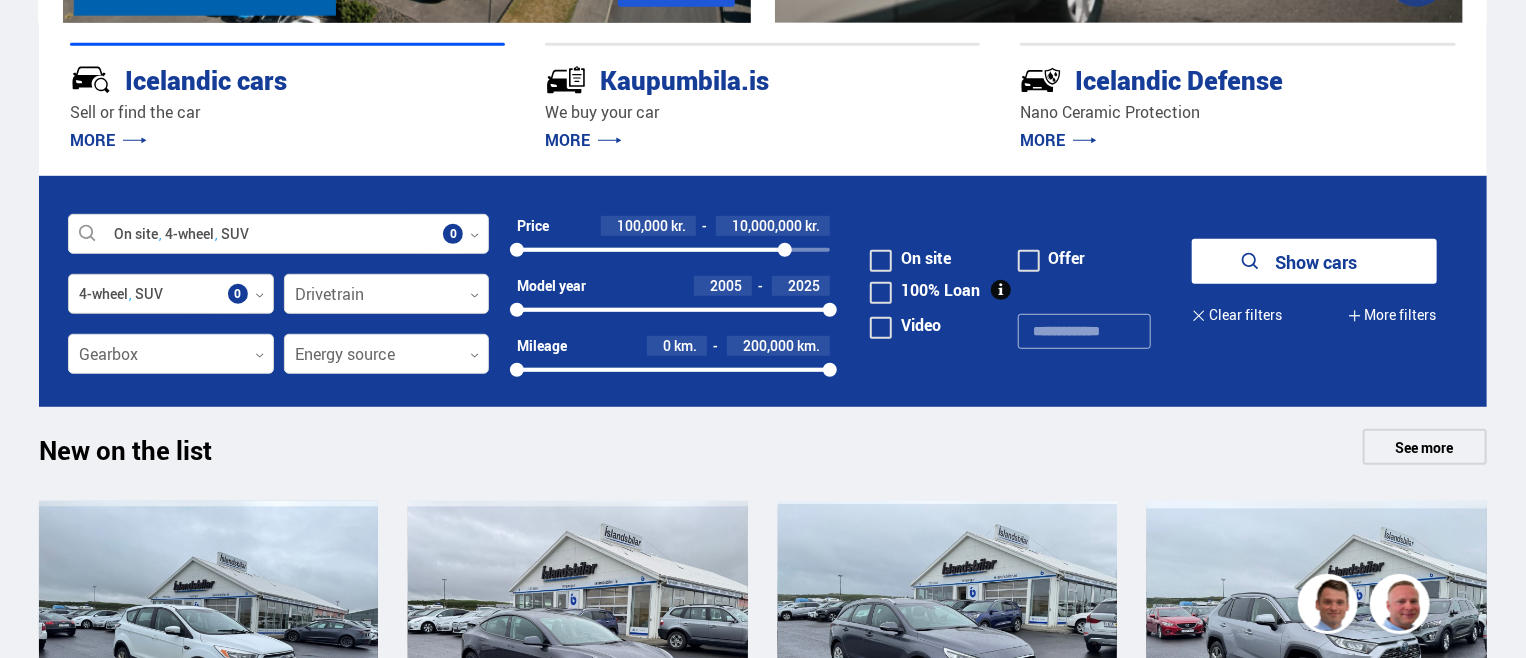drag, startPoint x: 828, startPoint y: 246, endPoint x: 778, endPoint y: 245, distance: 50.01 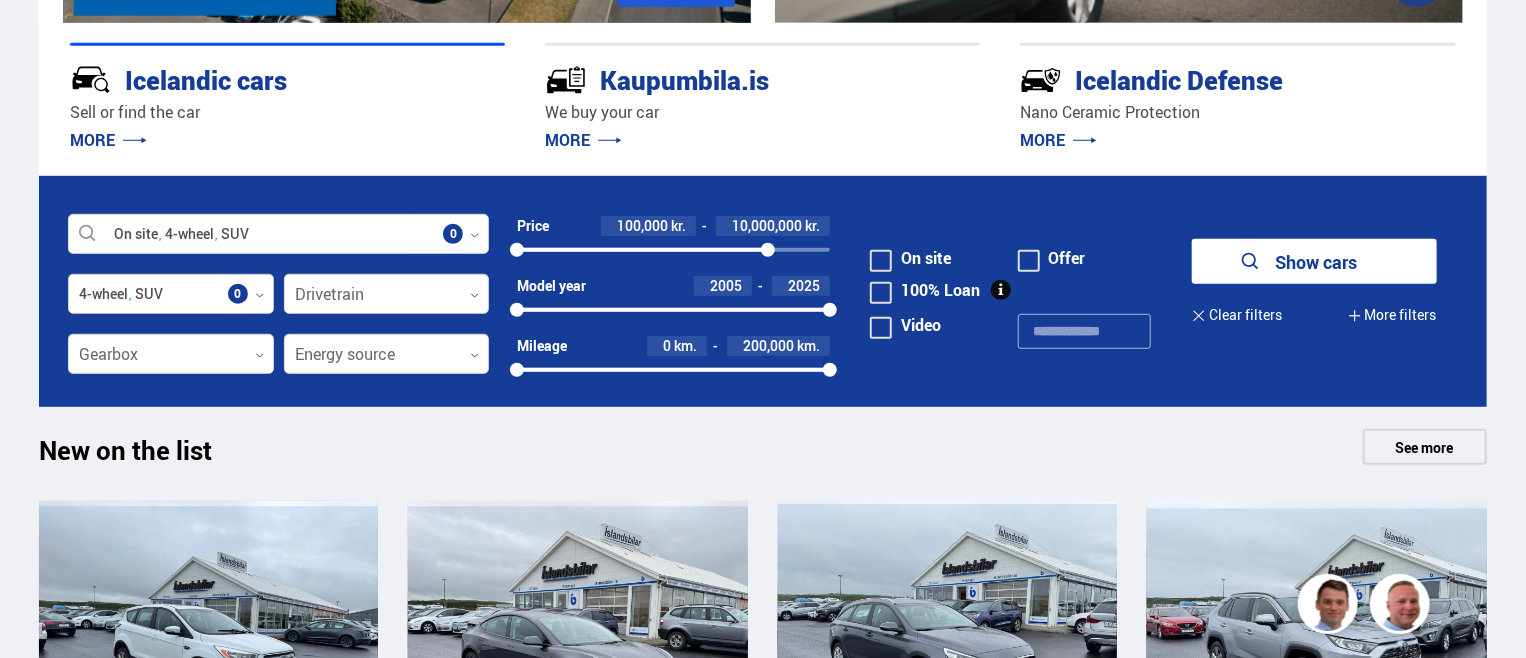 drag, startPoint x: 778, startPoint y: 245, endPoint x: 768, endPoint y: 242, distance: 10.440307 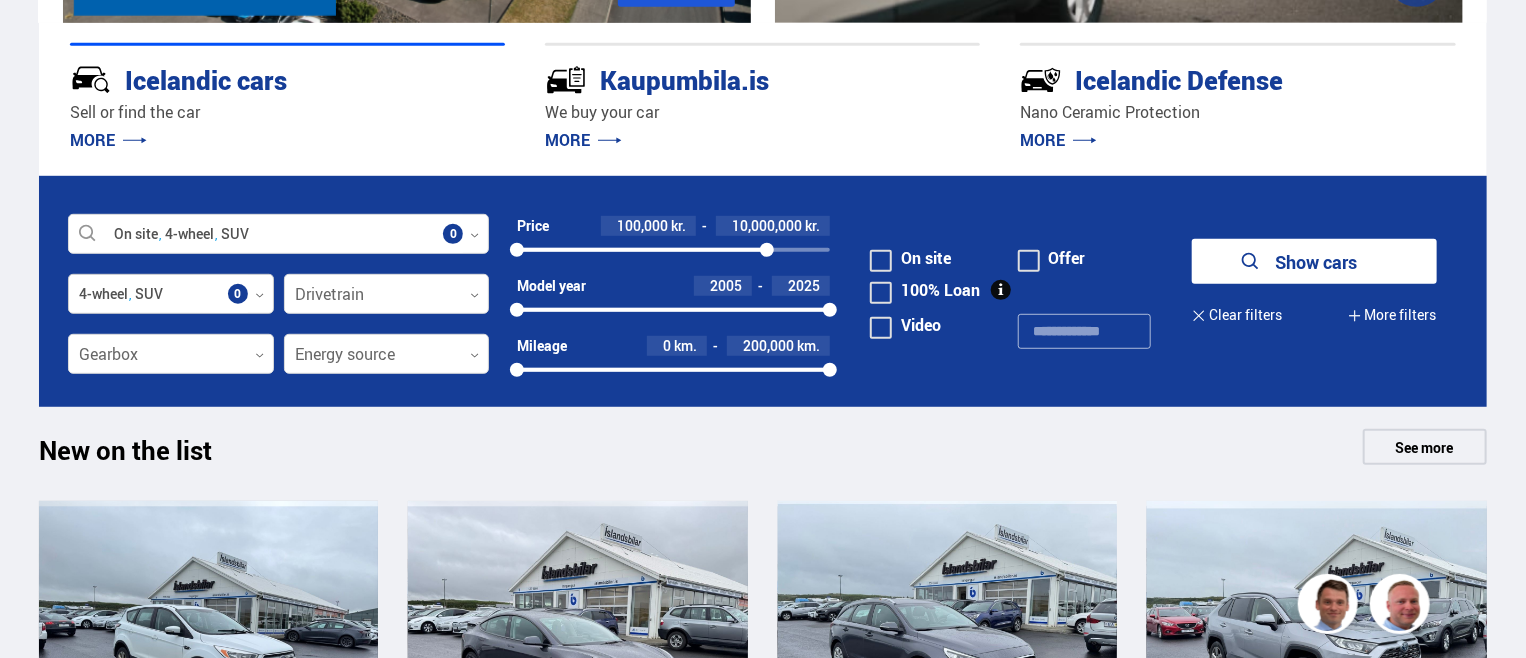 click on "10,000,000" at bounding box center (642, 225) 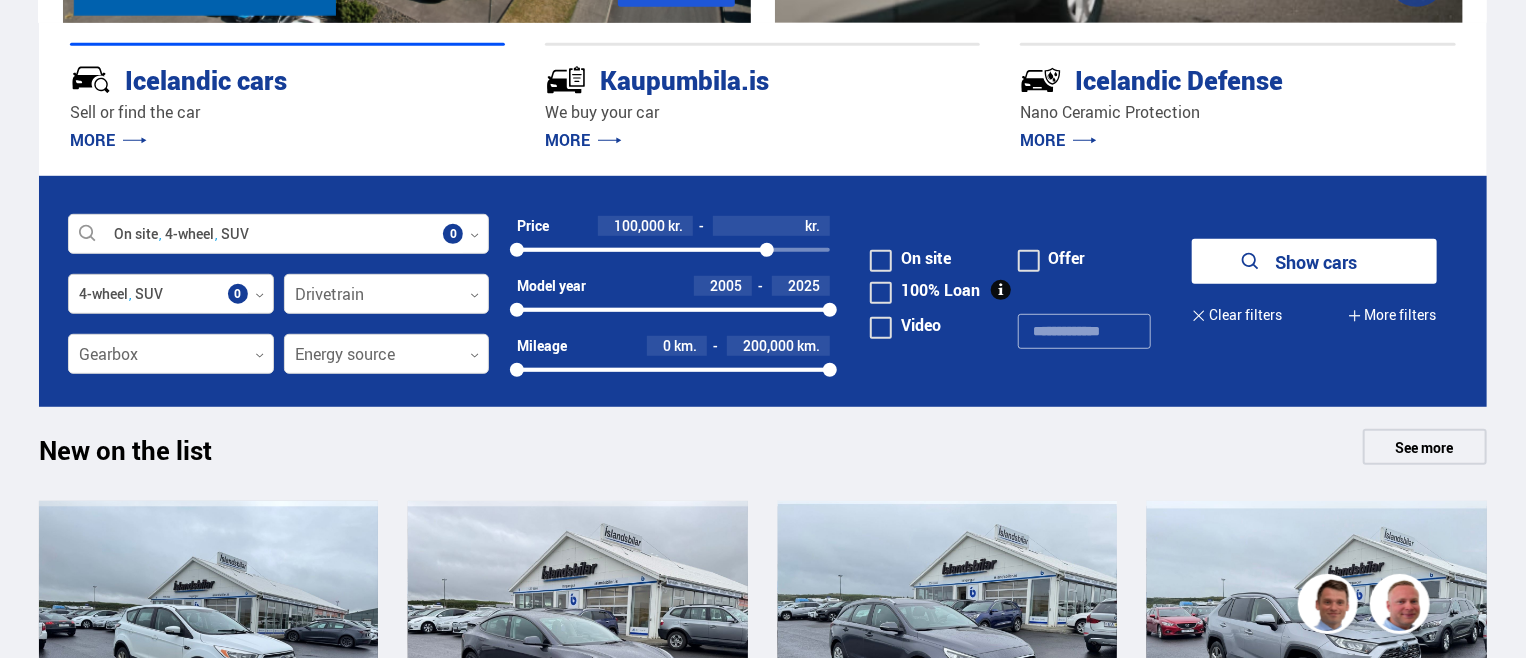 click on "*******" at bounding box center (762, 226) 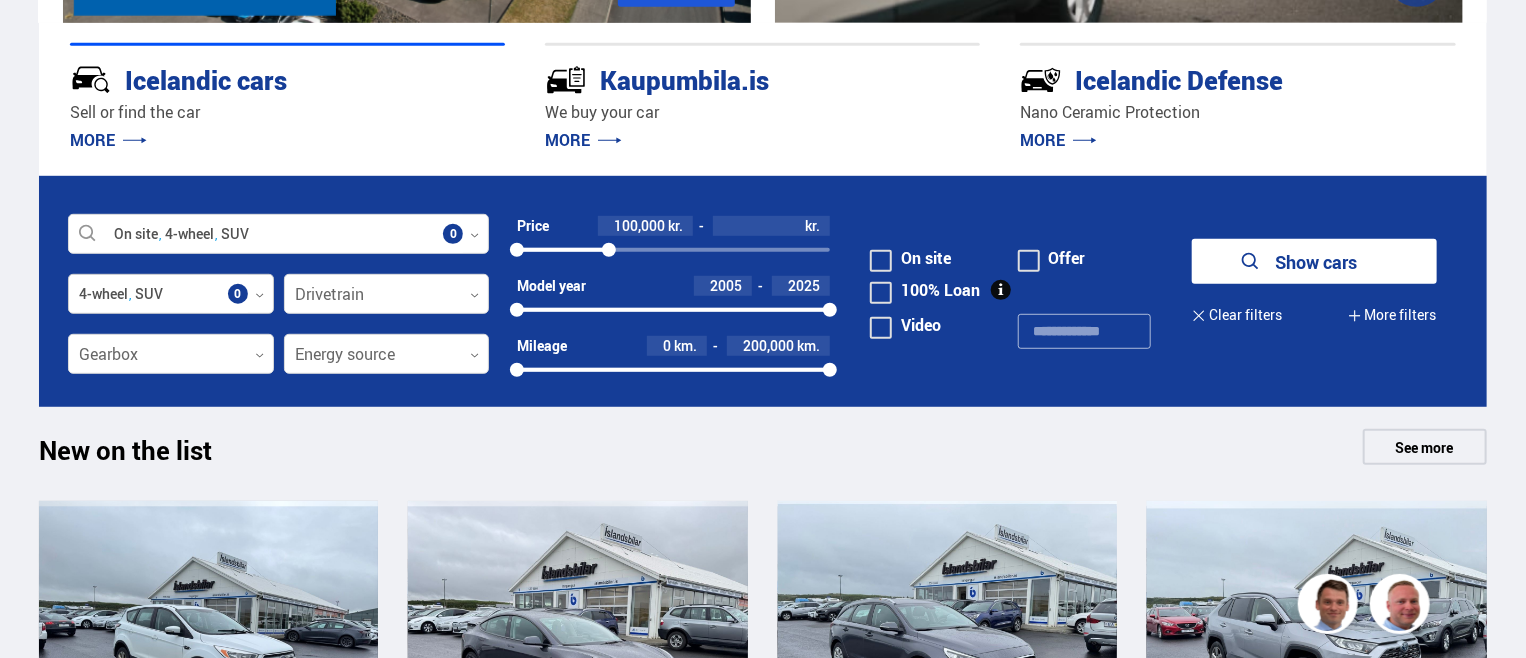 click on "Show cars" at bounding box center [1316, 262] 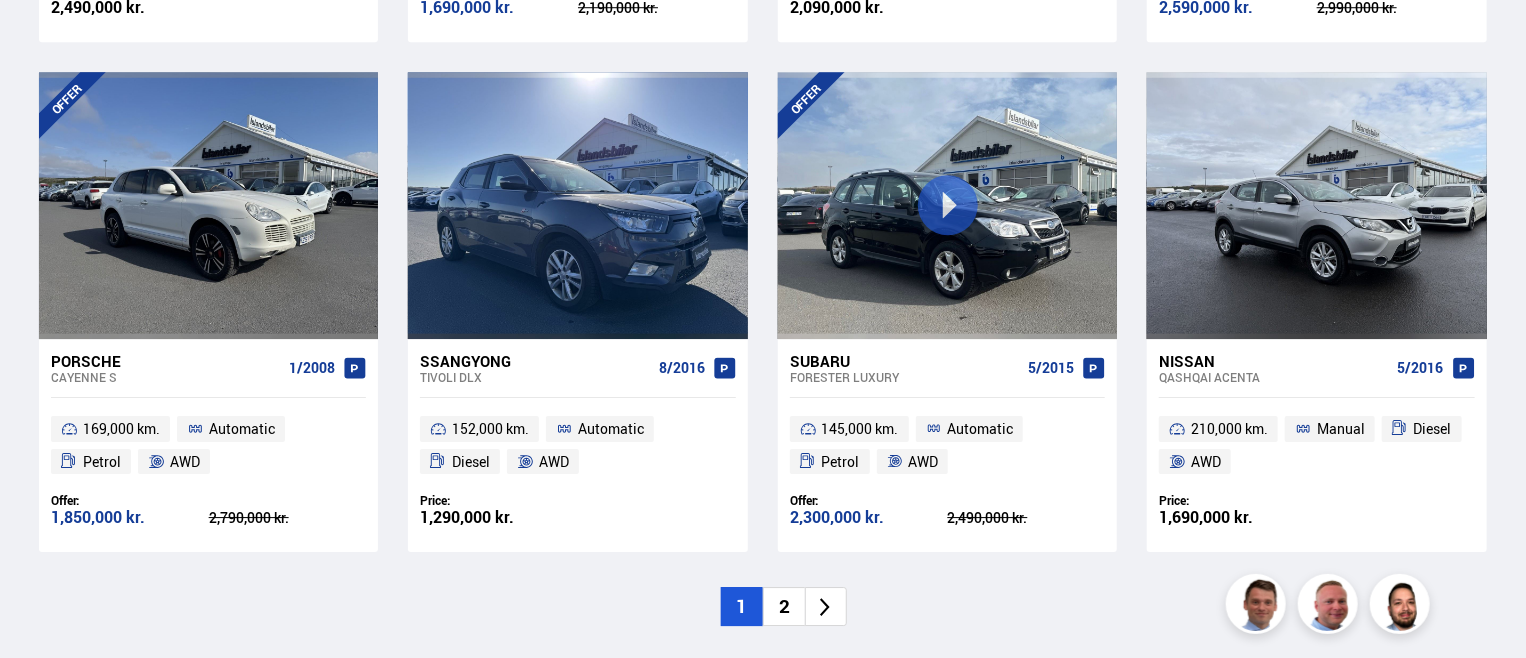 scroll, scrollTop: 3100, scrollLeft: 0, axis: vertical 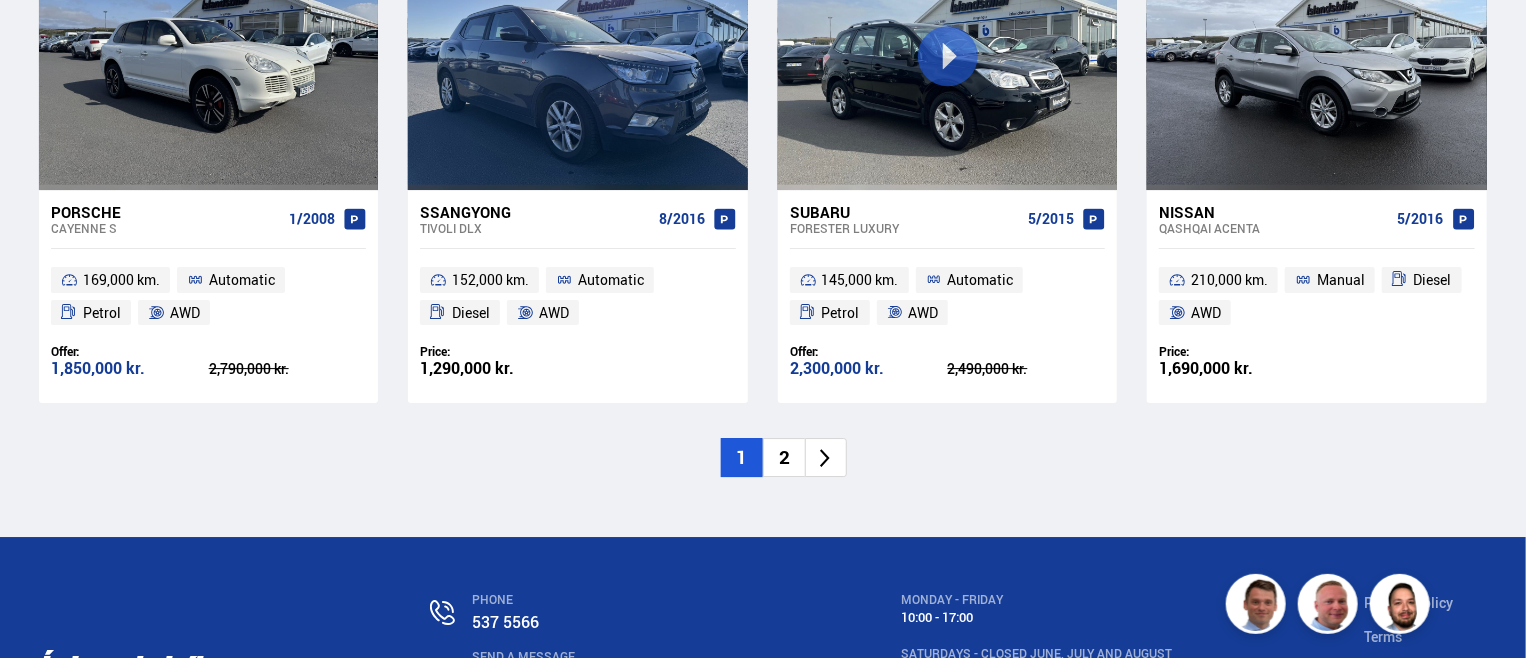 click at bounding box center [825, 458] 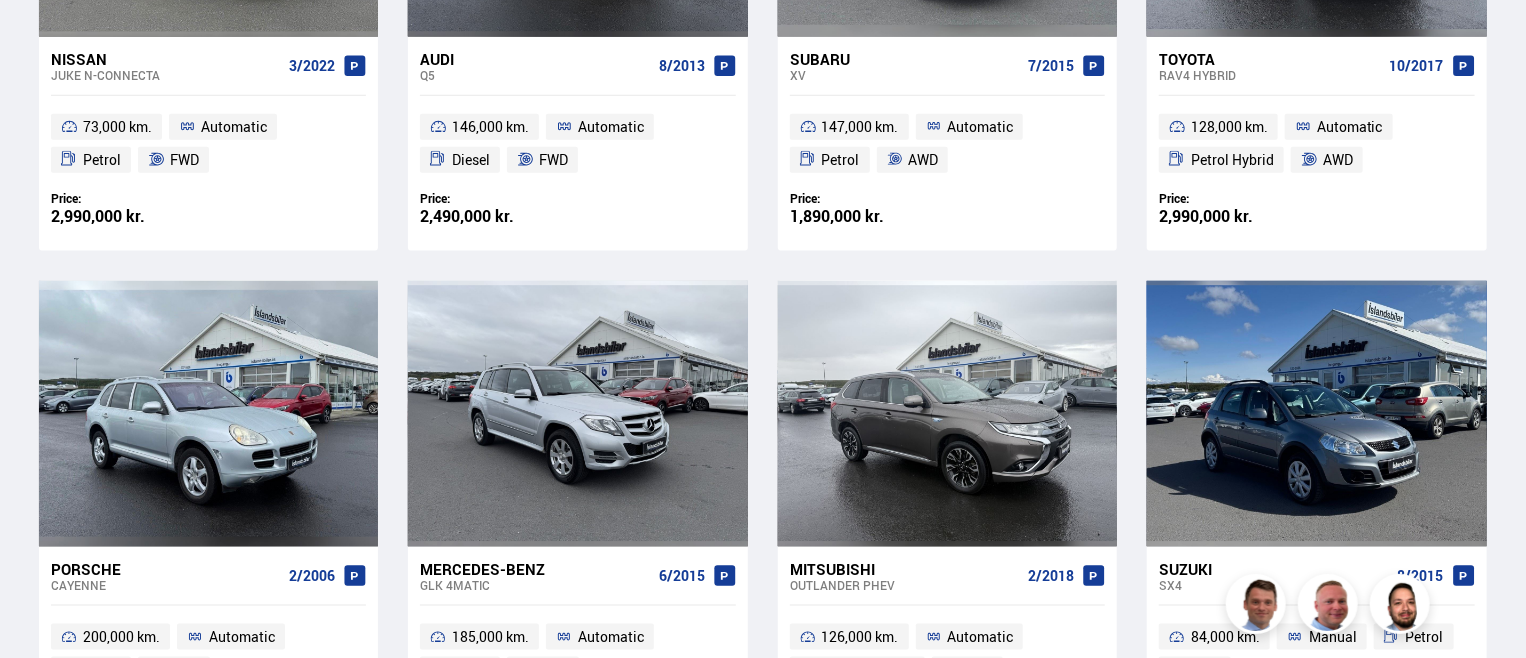 scroll, scrollTop: 362, scrollLeft: 0, axis: vertical 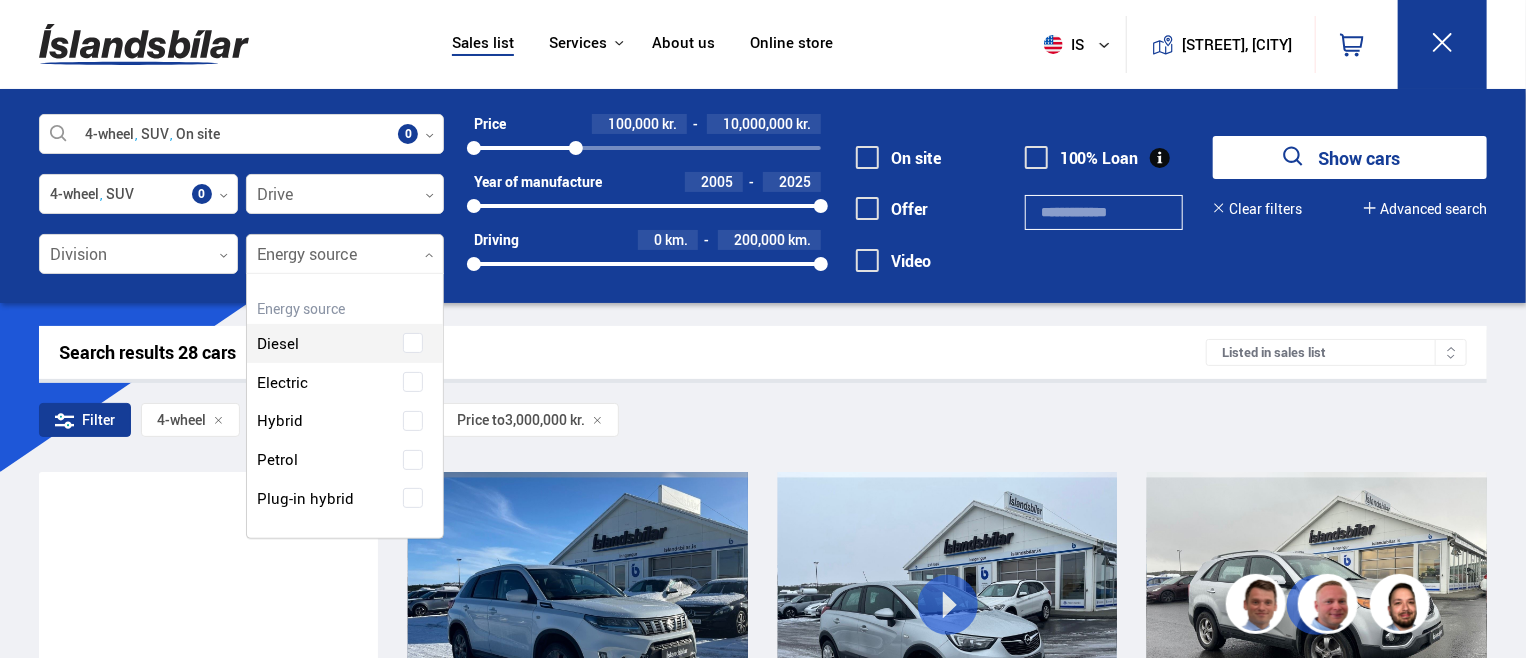 click at bounding box center [429, 255] 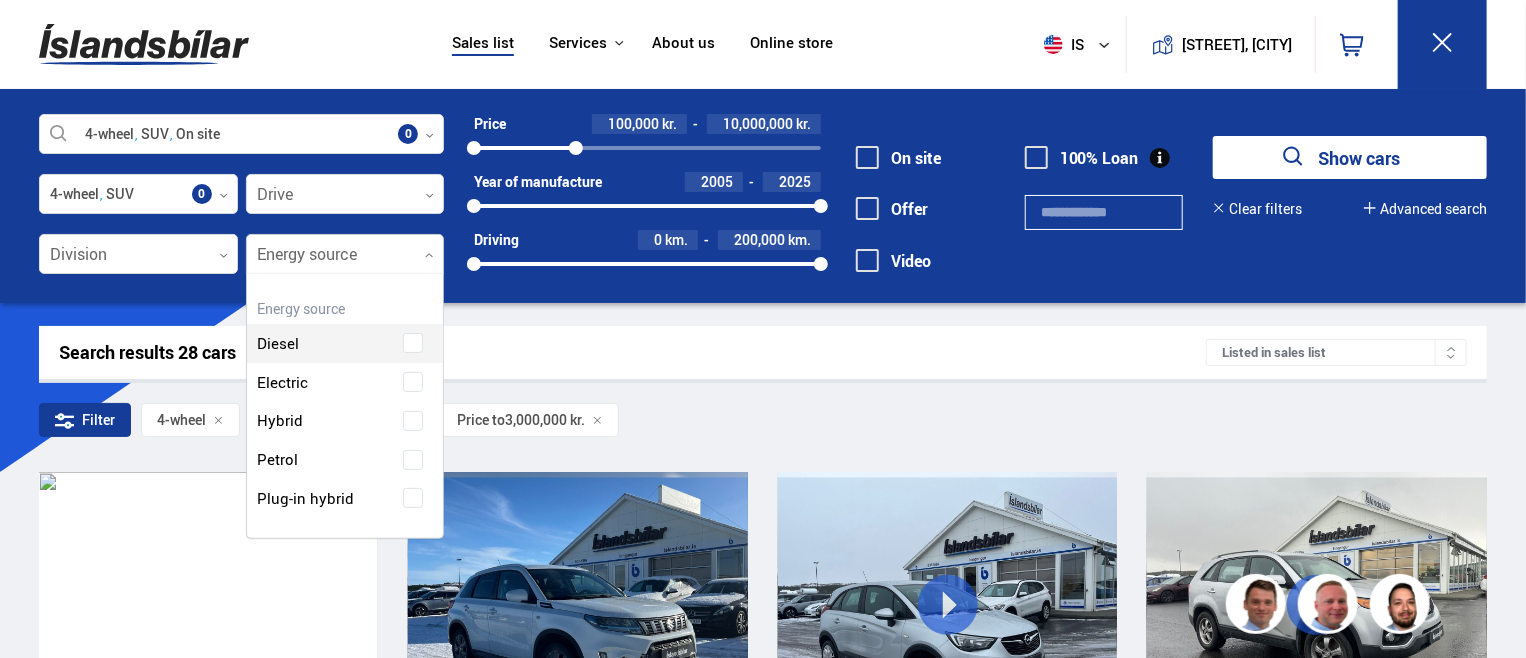 scroll, scrollTop: 264, scrollLeft: 201, axis: both 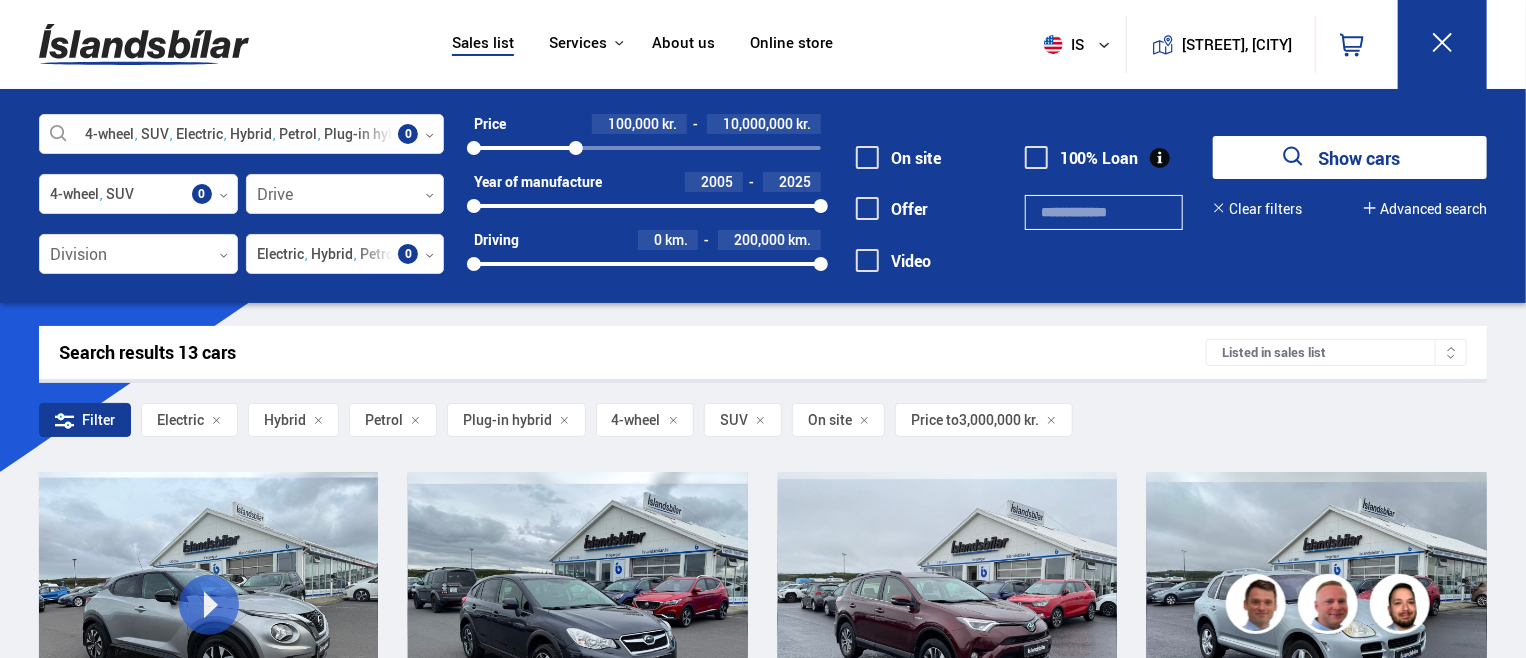 click on "4-wheel SUV Electric Hybrid Petrol Plug-in hybrid On site Select manufacturer, model or feature 0   4-wheel SUV Categories 0   Drive 0   Division 0   Electric Hybrid Petrol Plug-in hybrid Energy source 0   Price   100,000   kr.   10,000,000   kr.     100000 10000000   Year of manufacture   2005     2025       2005 2025   Driving   0   km.   200,000   km.     0 200000
On site
Offer
Video
100% Loan
Show cars
Clear filters
Advanced search
Color 0   Number of doors 0   Number of passengers 0   Tire size, in.   12   ''   48   ''     12 48   Engine   50   cc.   10,000   cc.     50 10000   Horsepower   50   right.   600   right.     50 600   CO2   0   gr/km.   500   gr/km.     0 500" at bounding box center [763, 206] 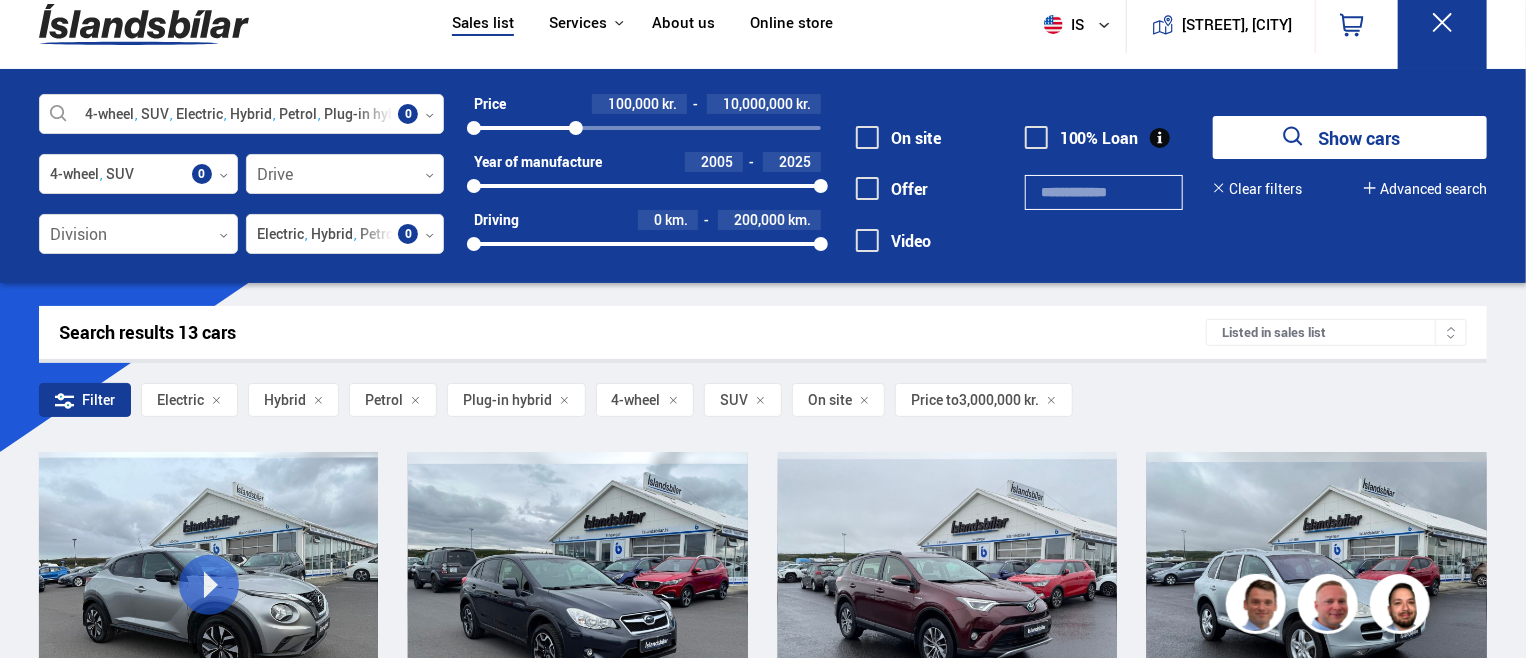 scroll, scrollTop: 0, scrollLeft: 0, axis: both 